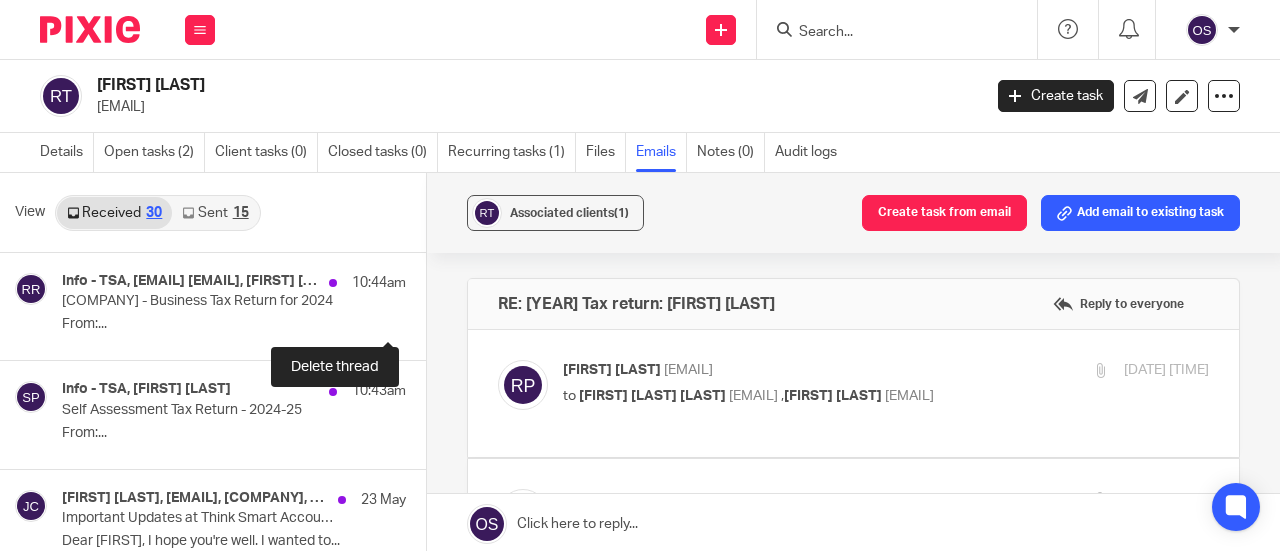 scroll, scrollTop: 0, scrollLeft: 0, axis: both 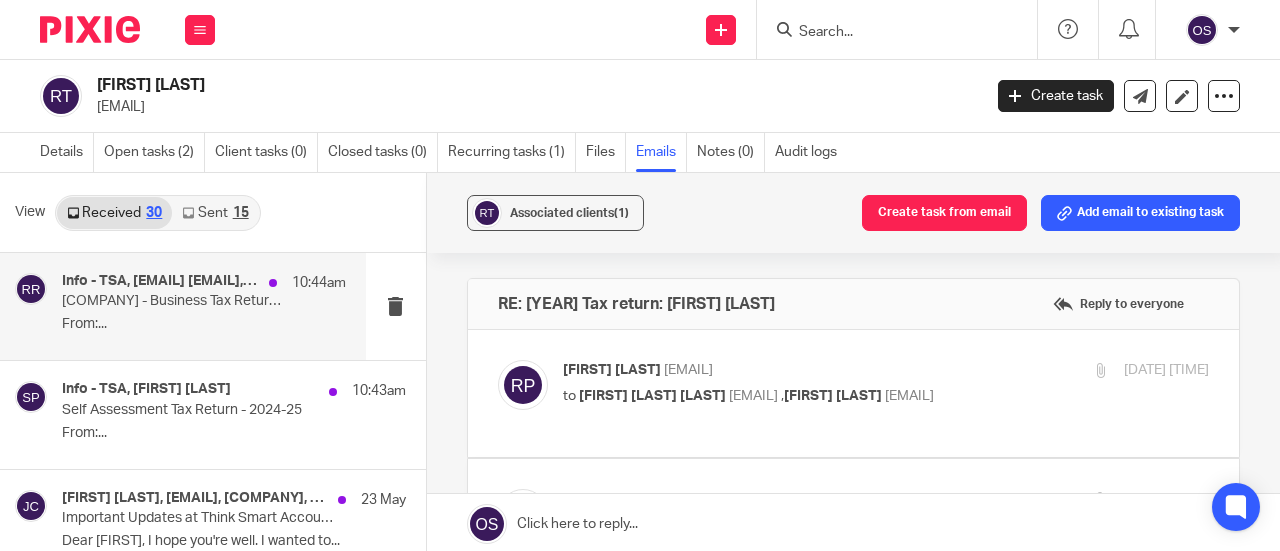 click on "[COMPANY] - Business Tax Return for 2024" at bounding box center (175, 301) 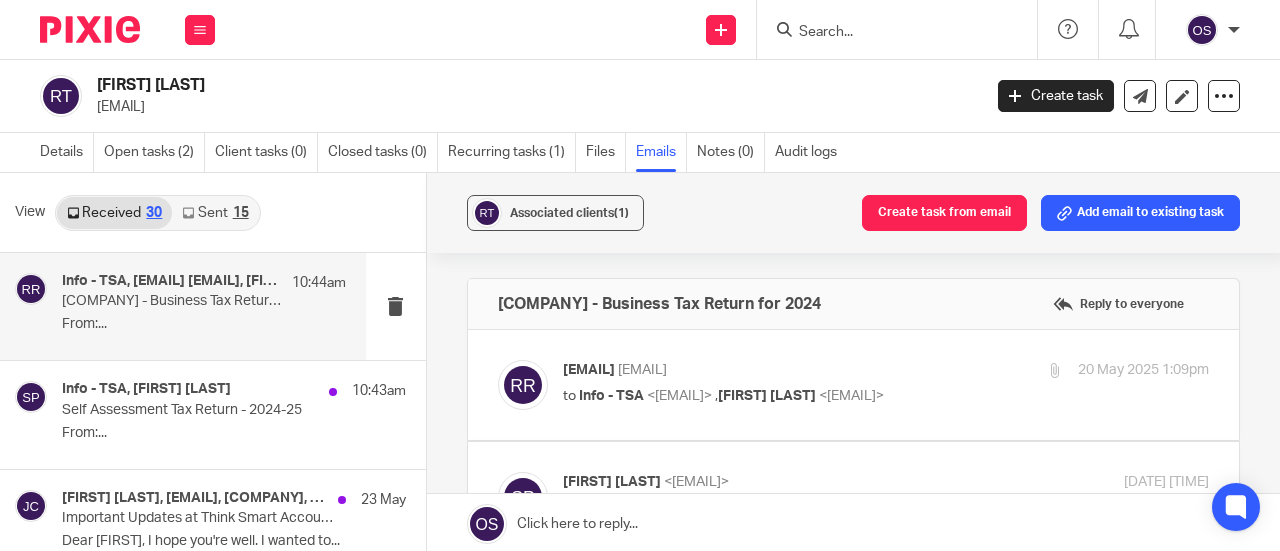 scroll, scrollTop: 0, scrollLeft: 0, axis: both 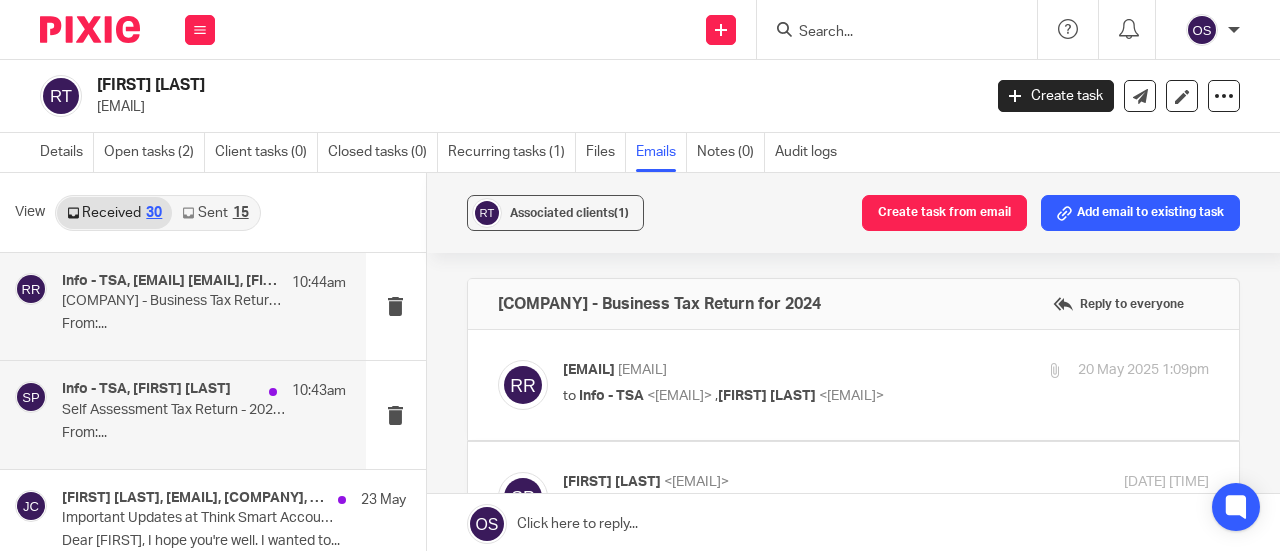 click on "Info - TSA, [FIRST] [LAST]" at bounding box center [146, 389] 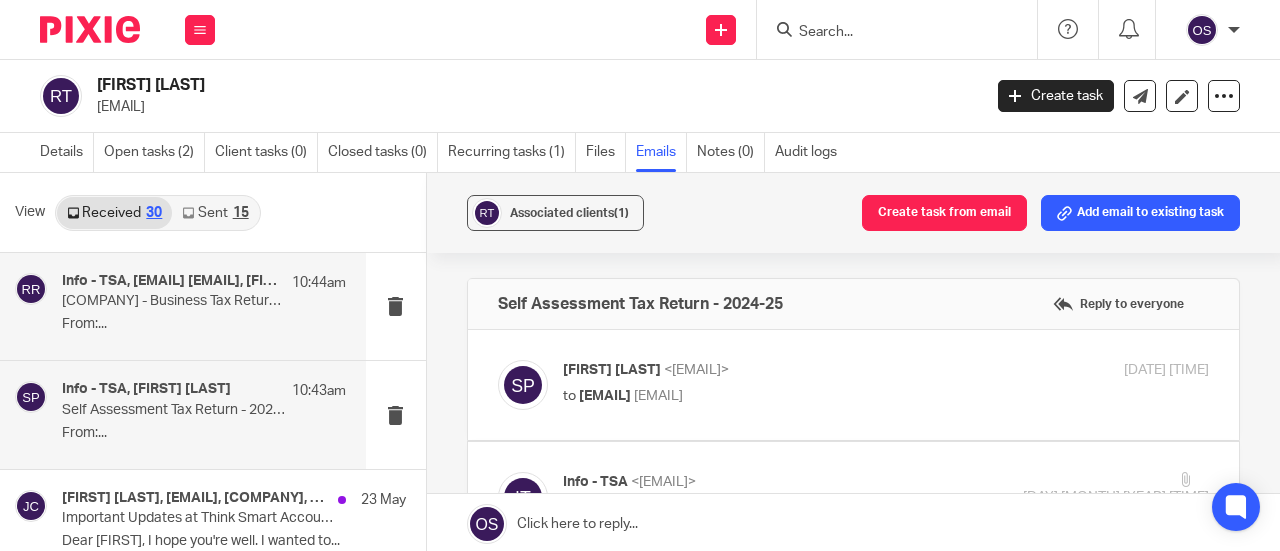 scroll, scrollTop: 0, scrollLeft: 0, axis: both 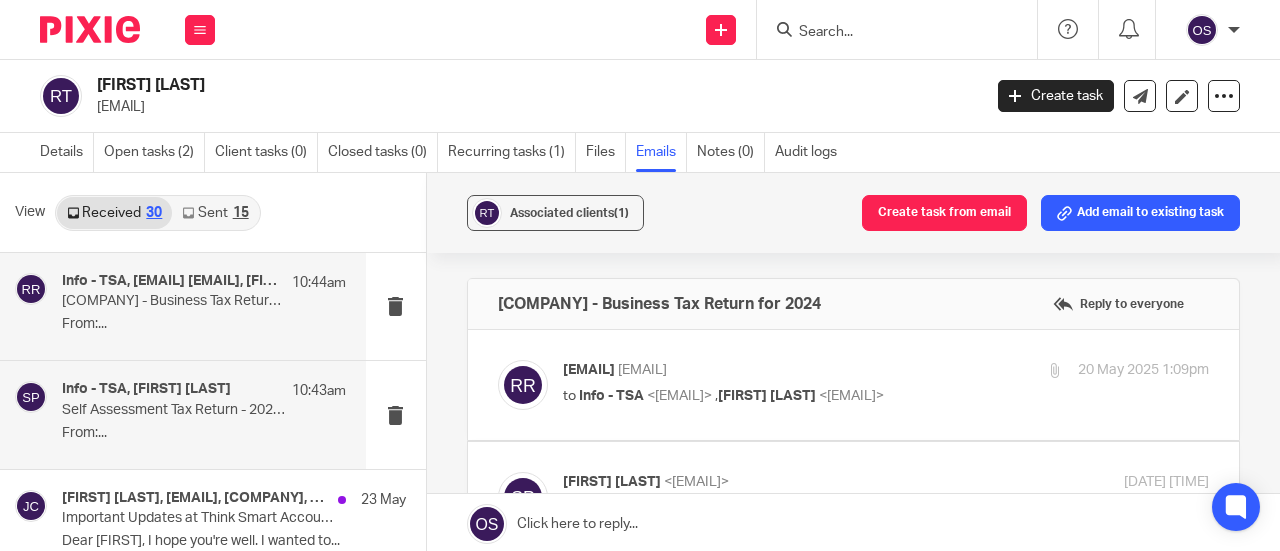 click on "Info - TSA, Stephen Pugh
10:43am" at bounding box center (204, 391) 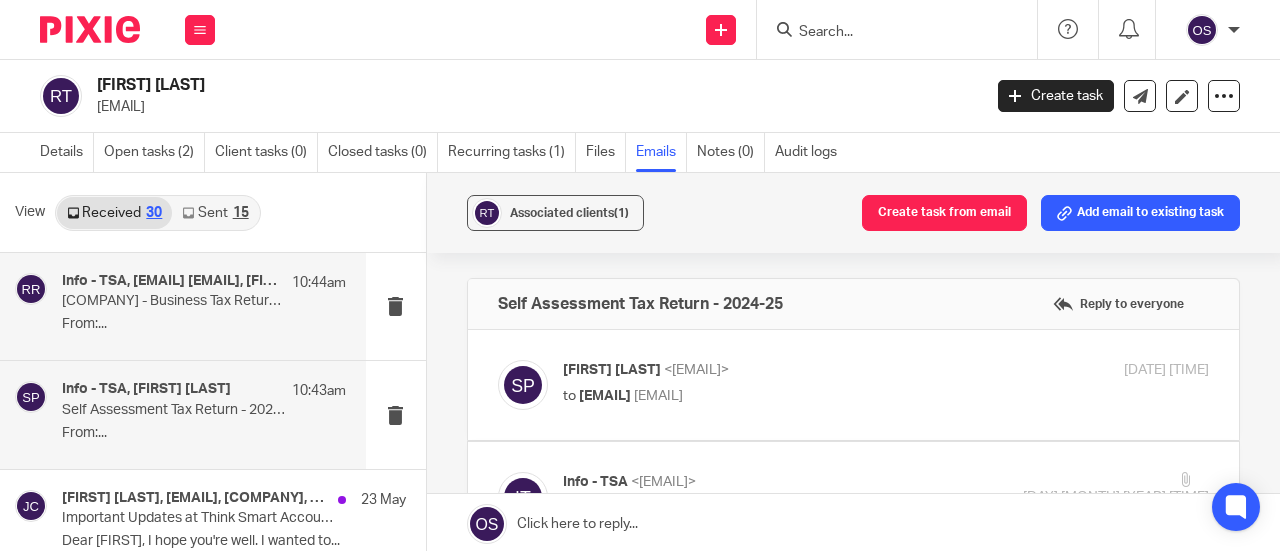 scroll, scrollTop: 0, scrollLeft: 0, axis: both 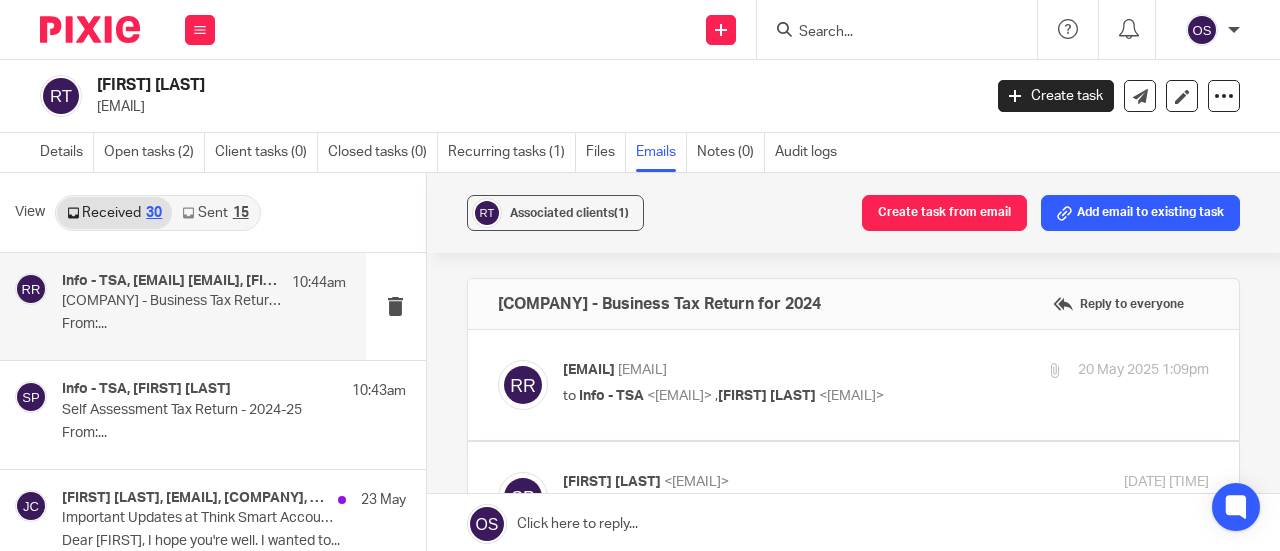 click at bounding box center [887, 33] 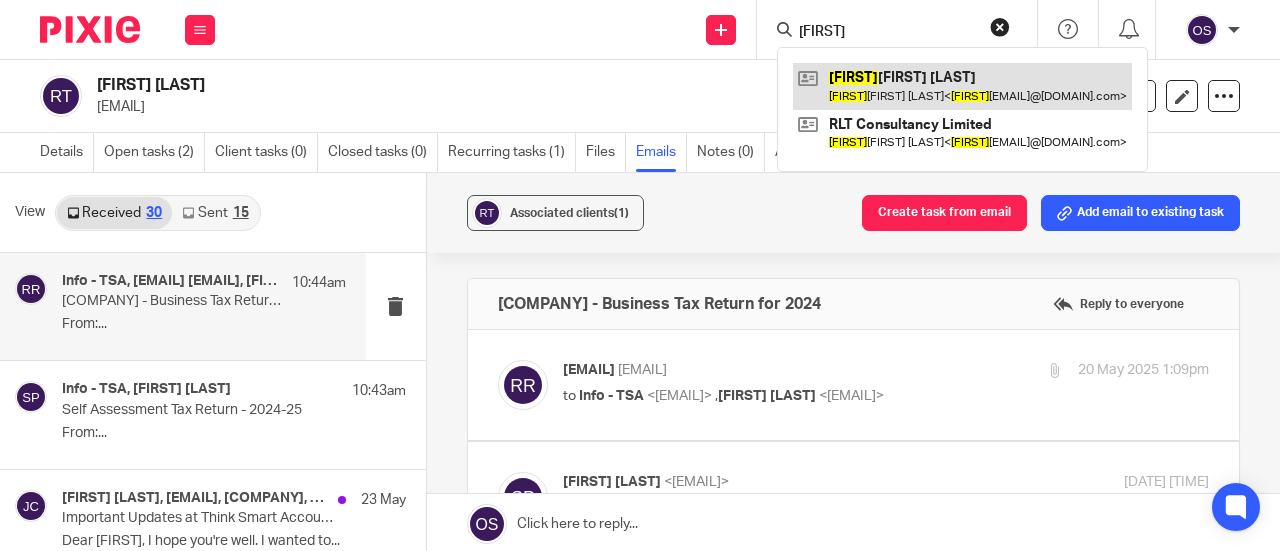 type on "reb" 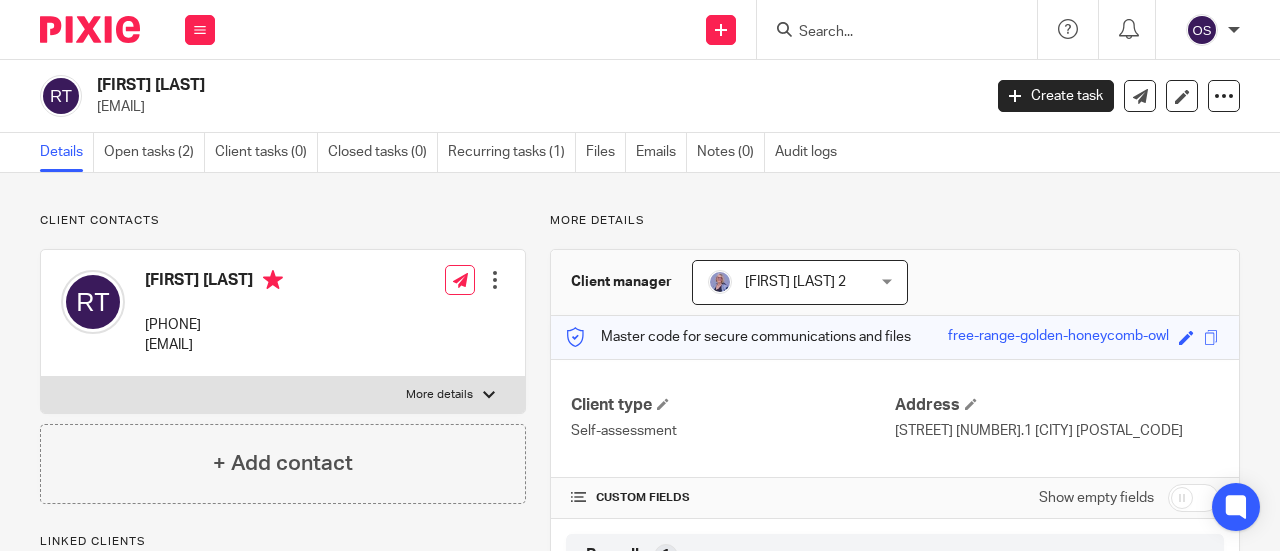 scroll, scrollTop: 0, scrollLeft: 0, axis: both 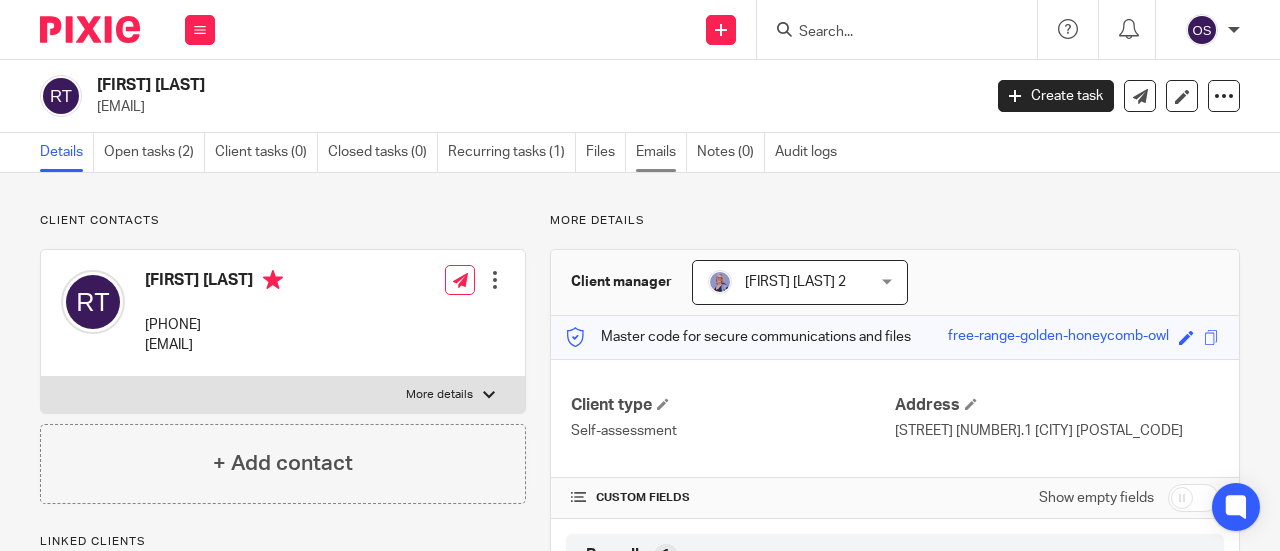 click on "Emails" at bounding box center [661, 152] 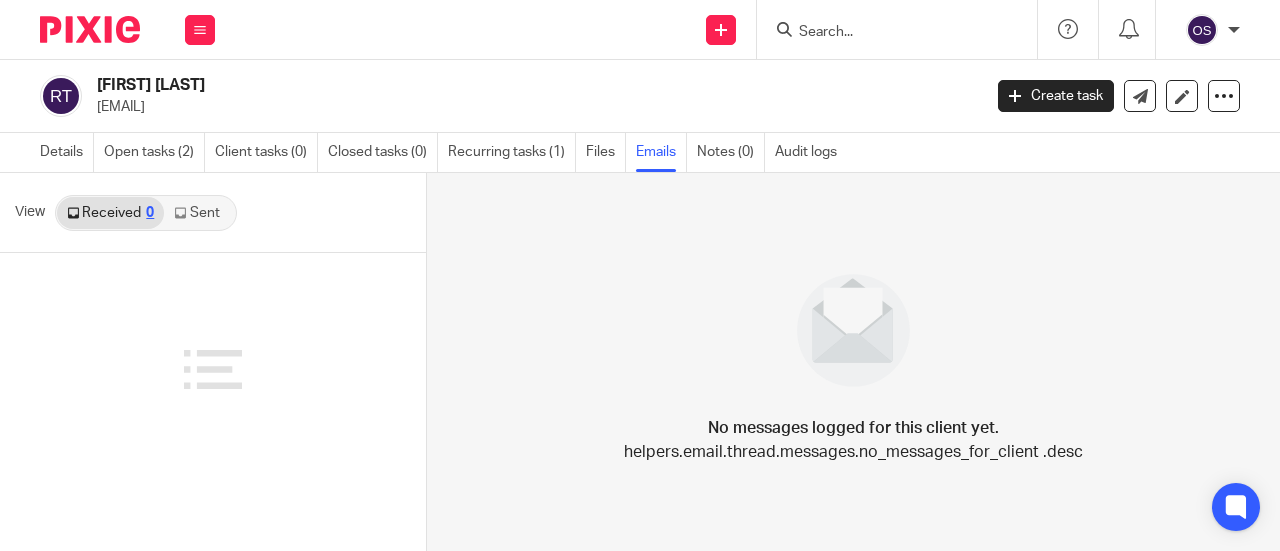scroll, scrollTop: 0, scrollLeft: 0, axis: both 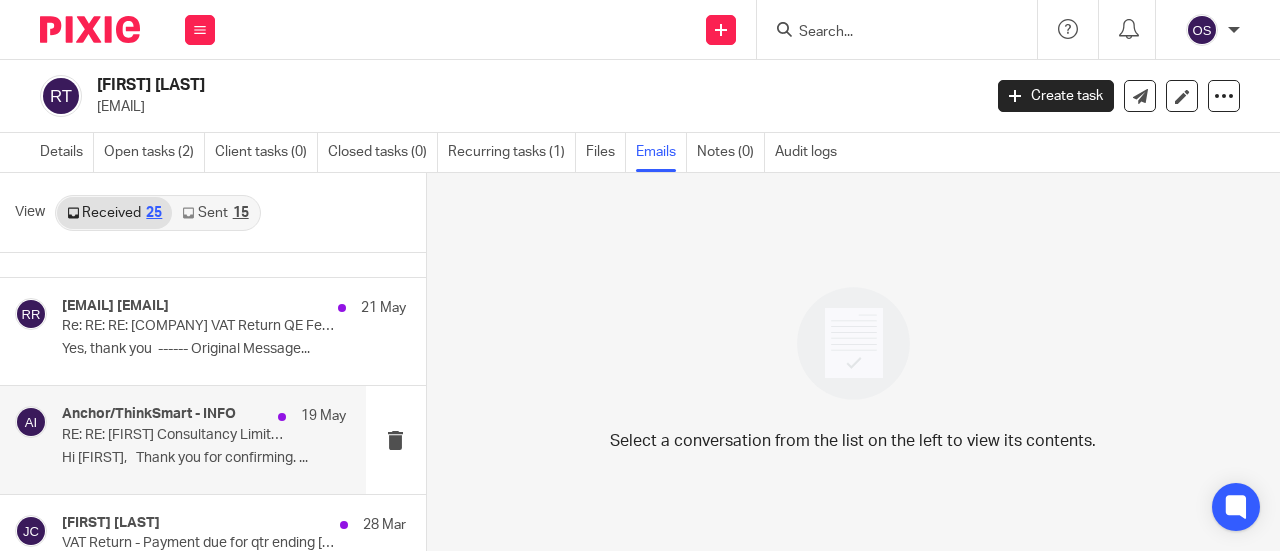 click on "RE: RE: RLT Consultancy Limited  VAT Return QE February – April 2025" at bounding box center [175, 435] 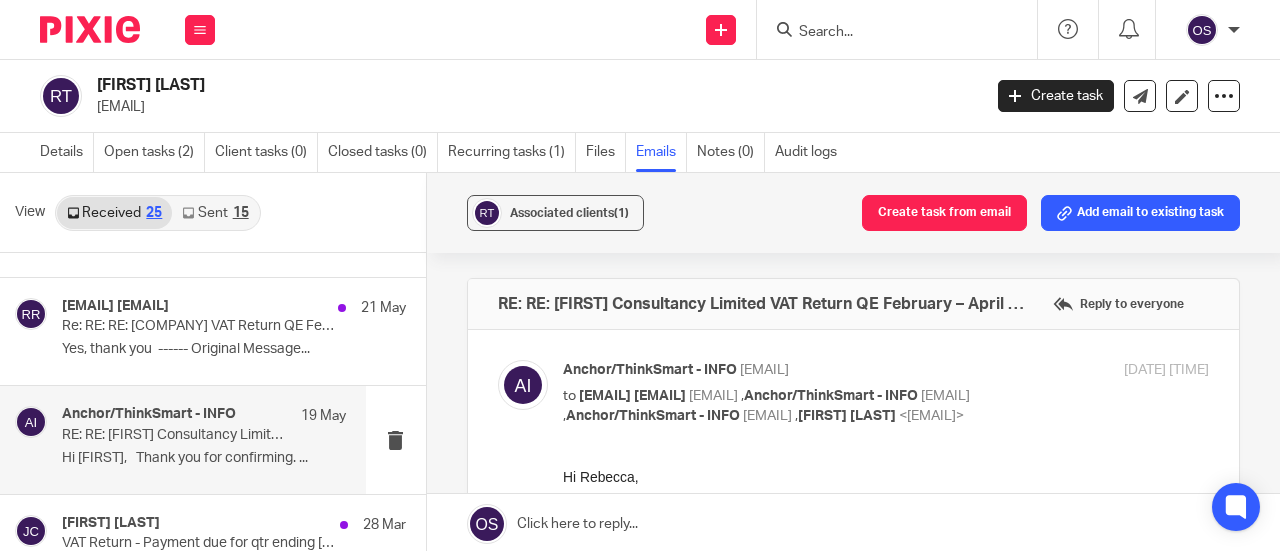 scroll, scrollTop: 0, scrollLeft: 0, axis: both 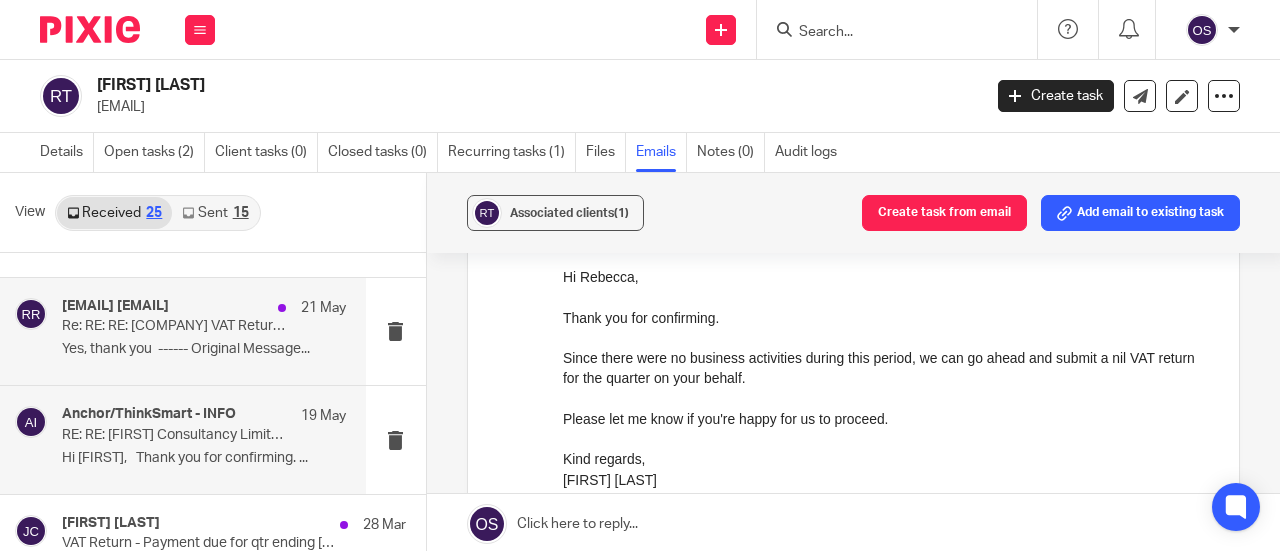 click on "Re: RE: RE: [COMPANY] [SUBJECT] – [DATE]" at bounding box center (175, 326) 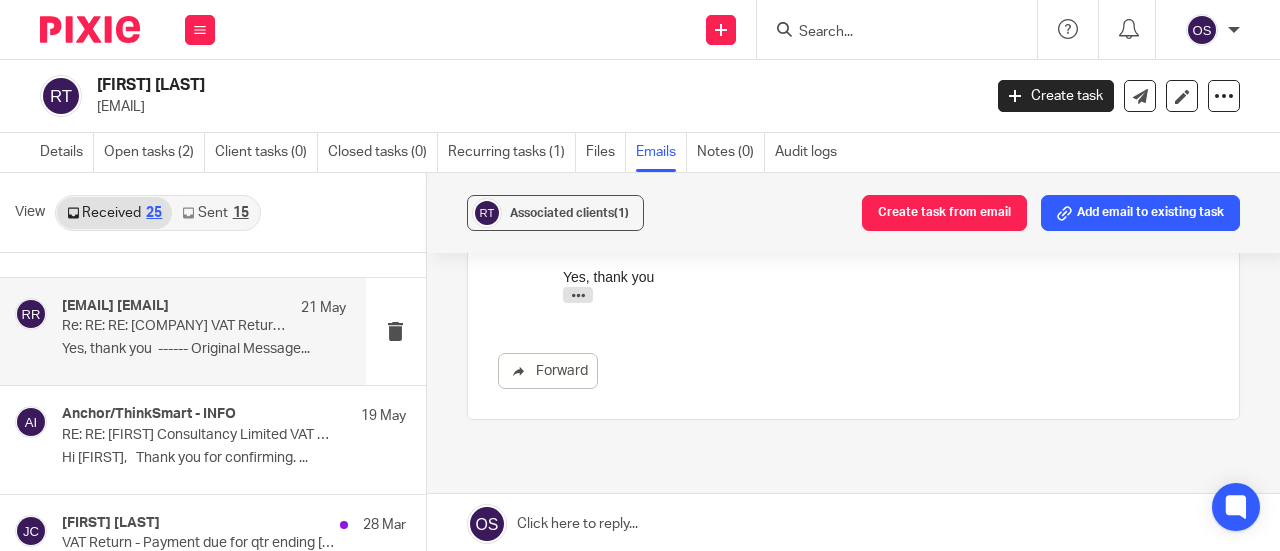 scroll, scrollTop: 0, scrollLeft: 0, axis: both 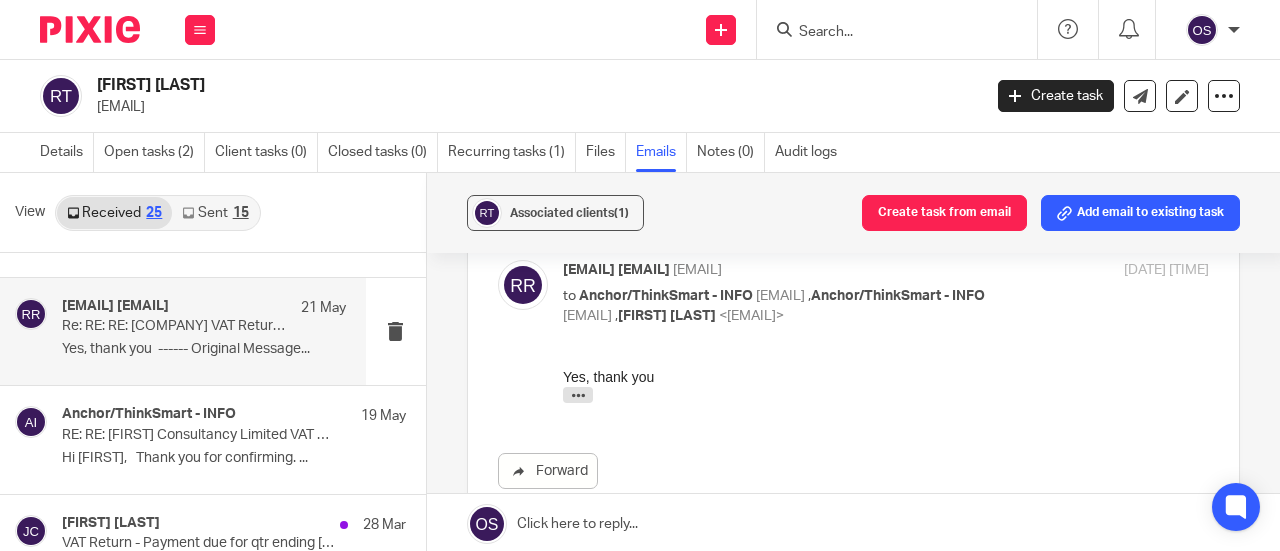 click on "[EMAIL] [EMAIL]   to
[COMPANY] - INFO
[EMAIL]   ,
[COMPANY] - INFO
[EMAIL]   ,
[FIRST] [LAST]
[EMAIL]       [DATE] [TIME]" at bounding box center [886, 293] 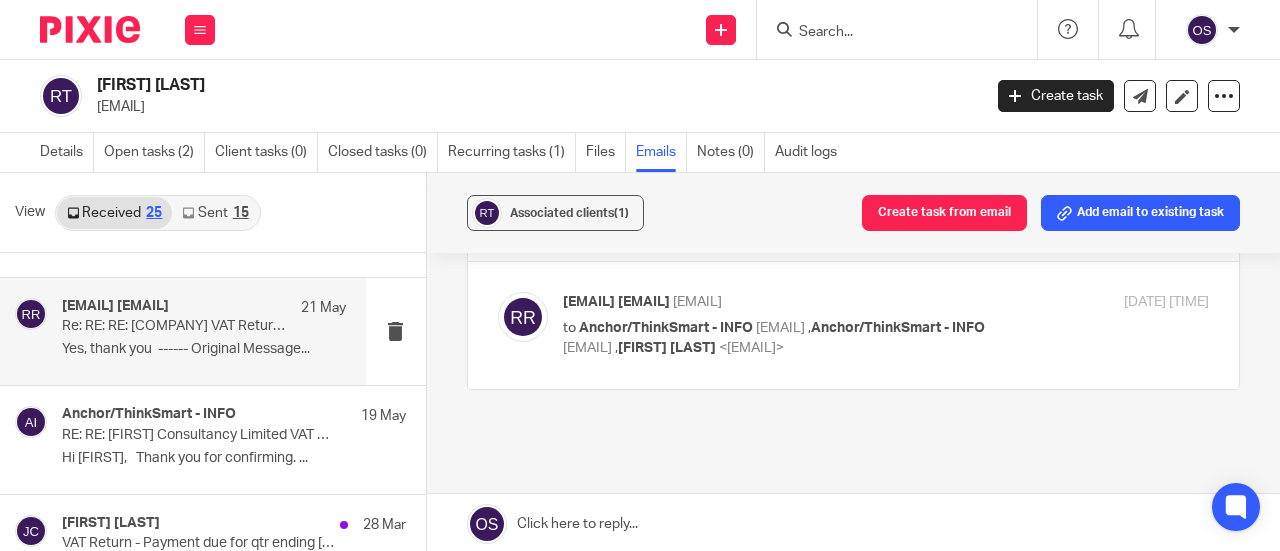 scroll, scrollTop: 100, scrollLeft: 0, axis: vertical 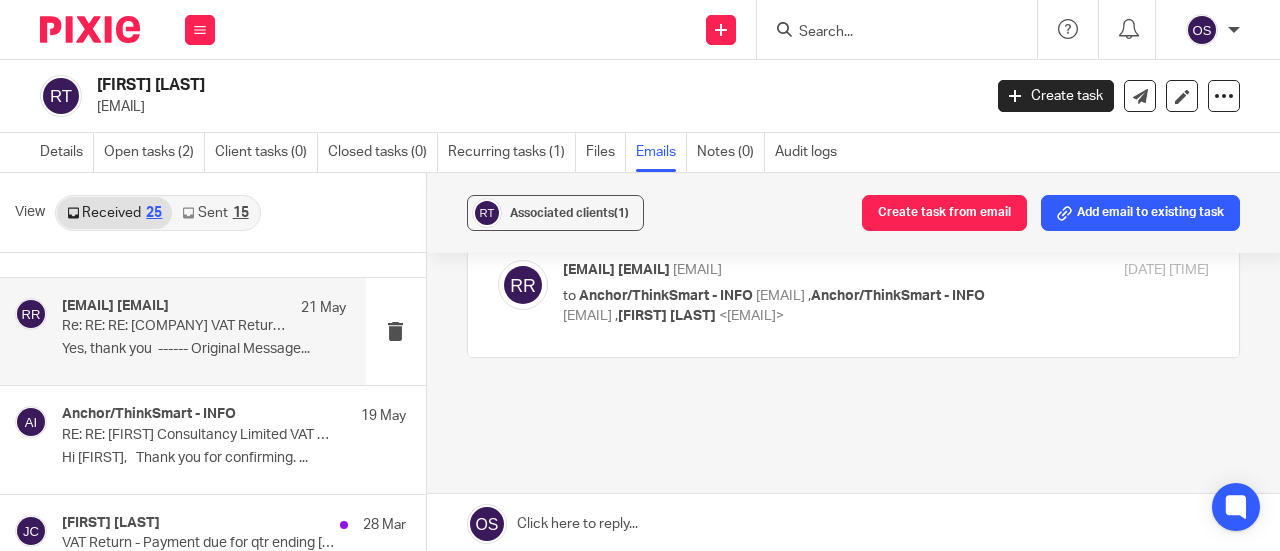 click on "[EMAIL] [EMAIL]" at bounding box center [778, 270] 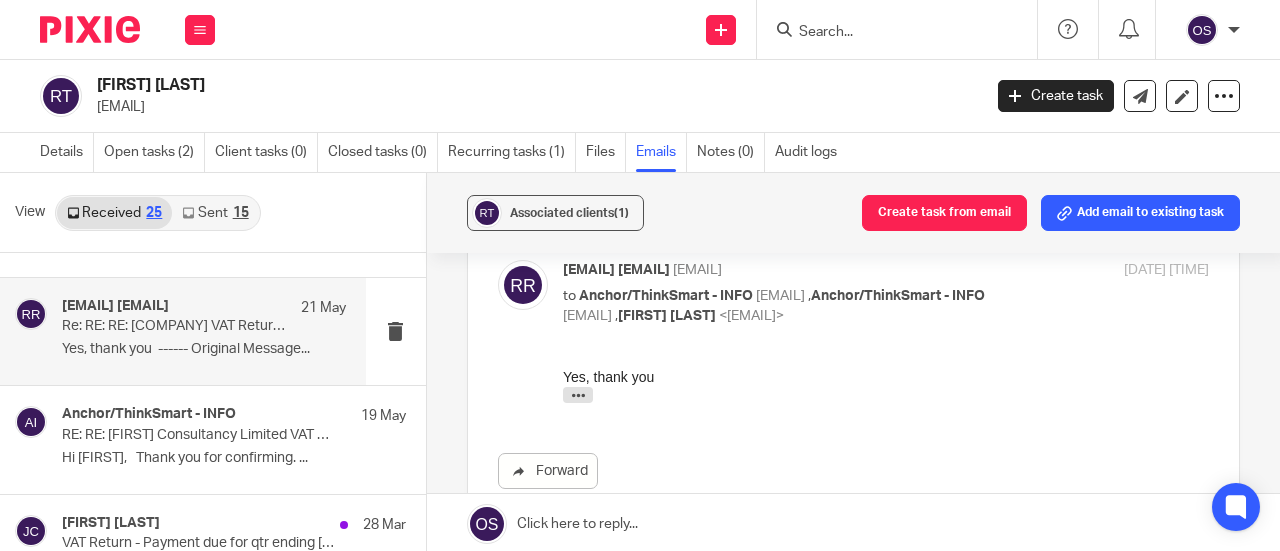 scroll, scrollTop: 0, scrollLeft: 0, axis: both 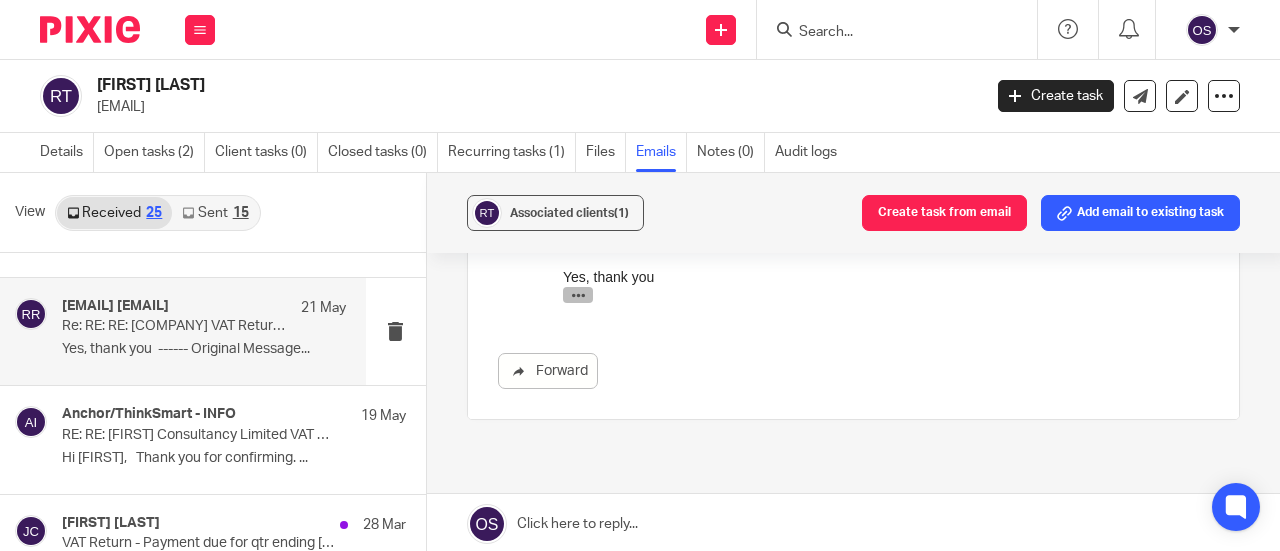 click at bounding box center [577, 294] 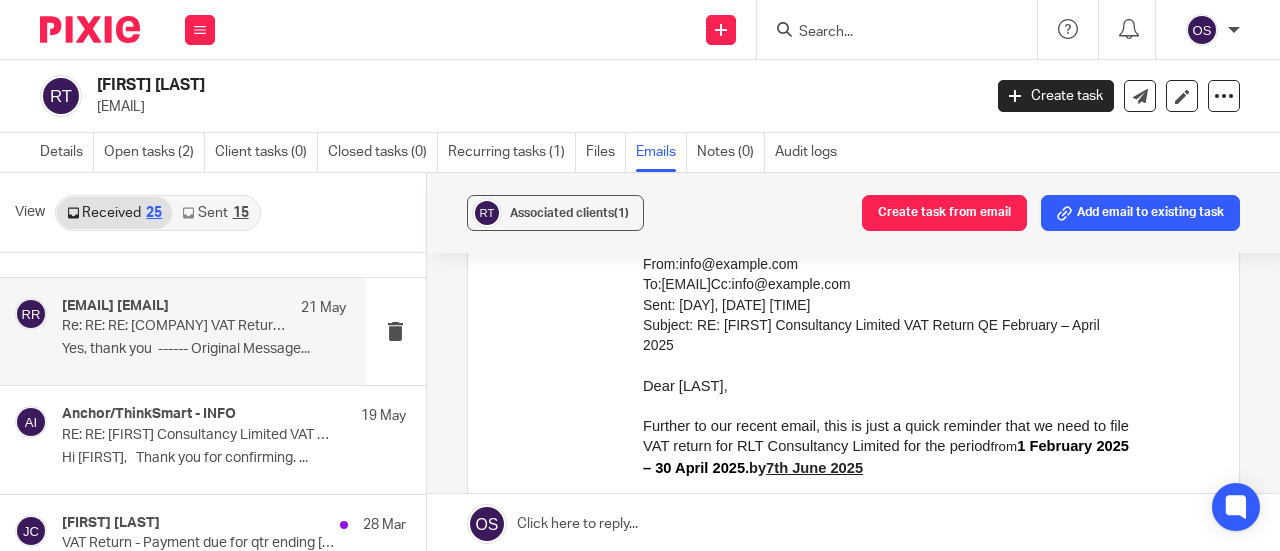 scroll, scrollTop: 1000, scrollLeft: 0, axis: vertical 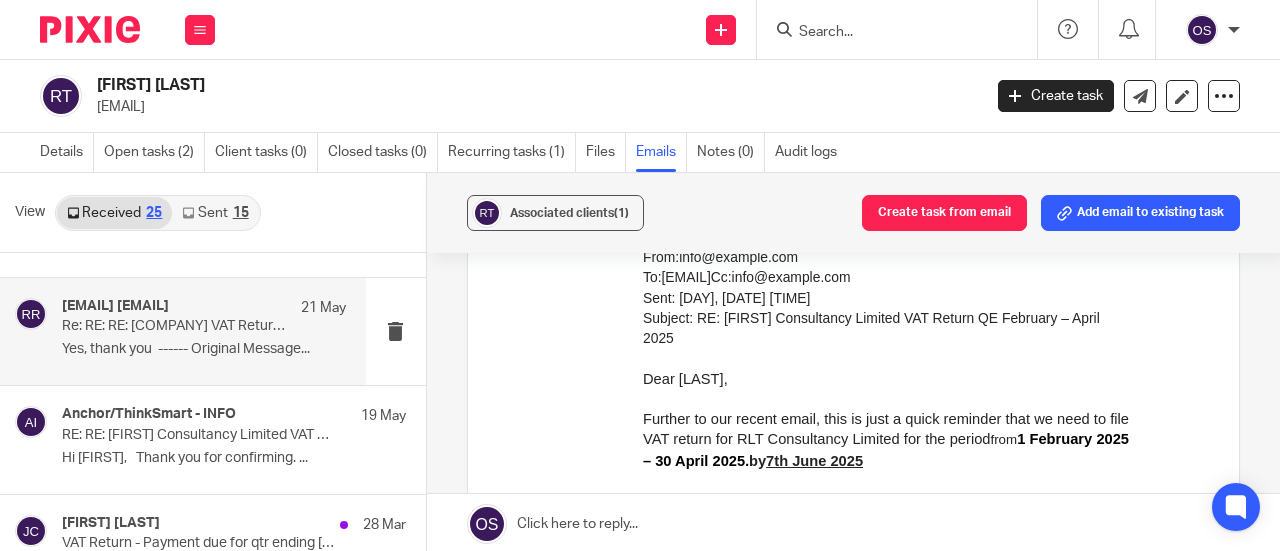 click at bounding box center (897, 29) 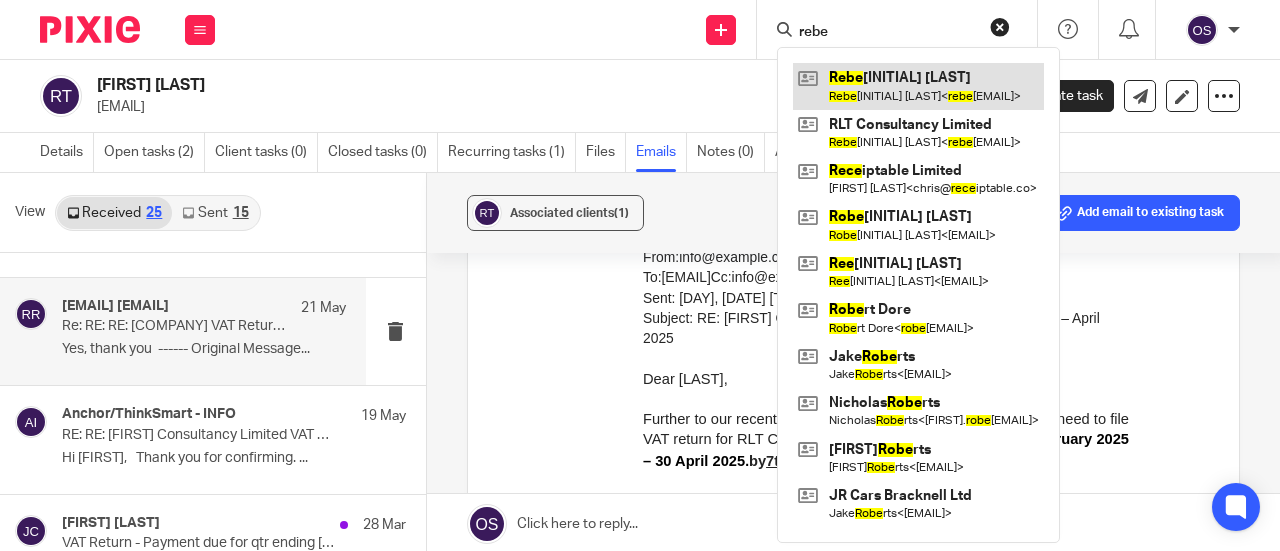 type on "rebe" 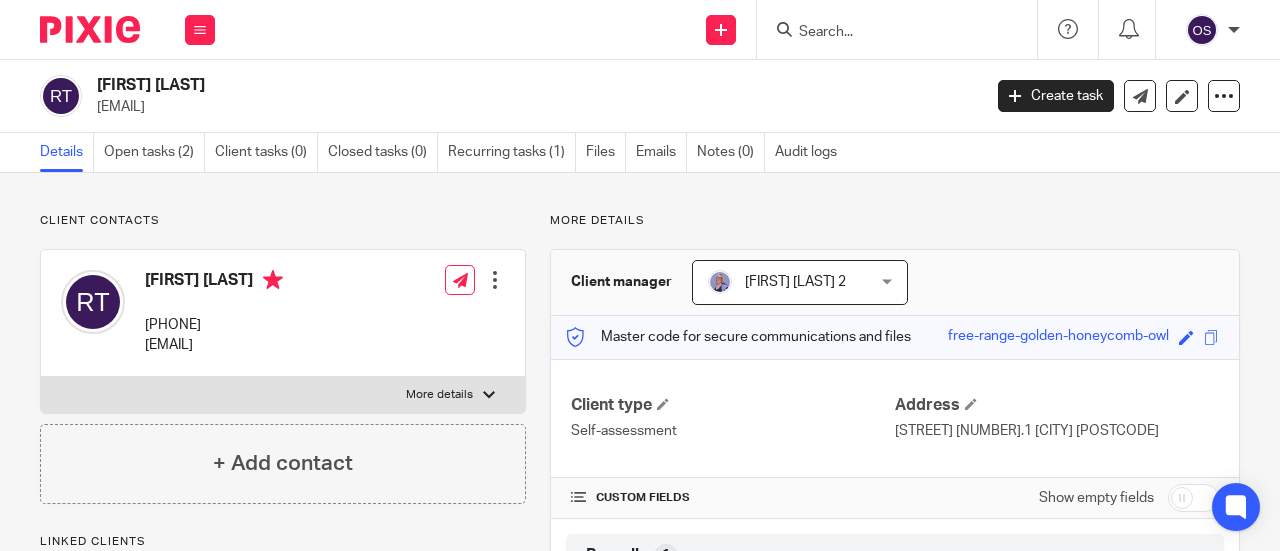 scroll, scrollTop: 0, scrollLeft: 0, axis: both 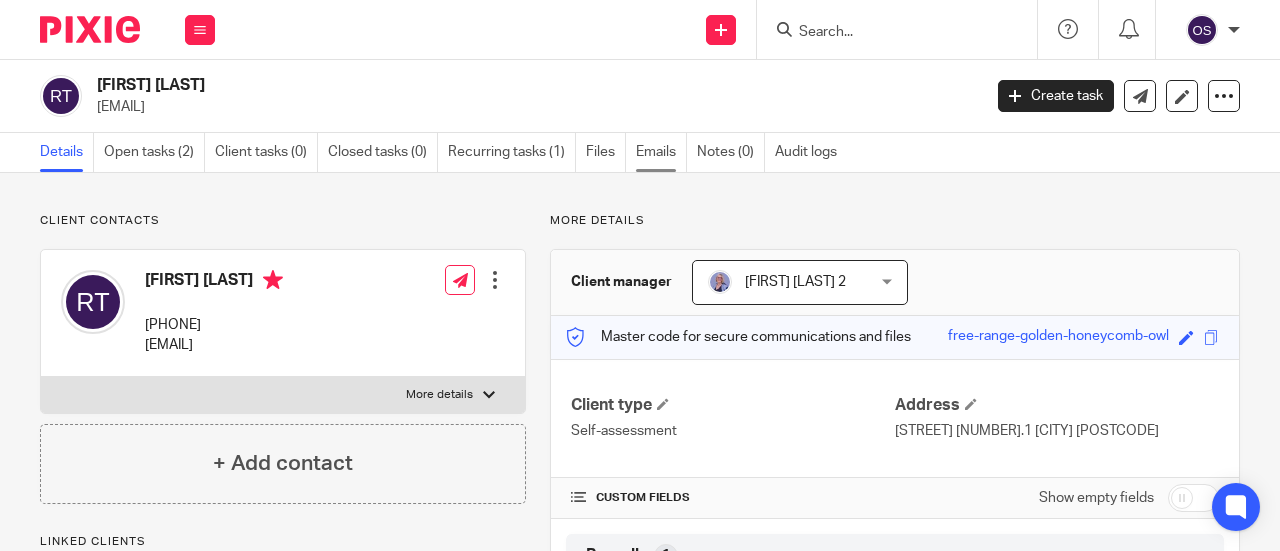 click on "Emails" at bounding box center [661, 152] 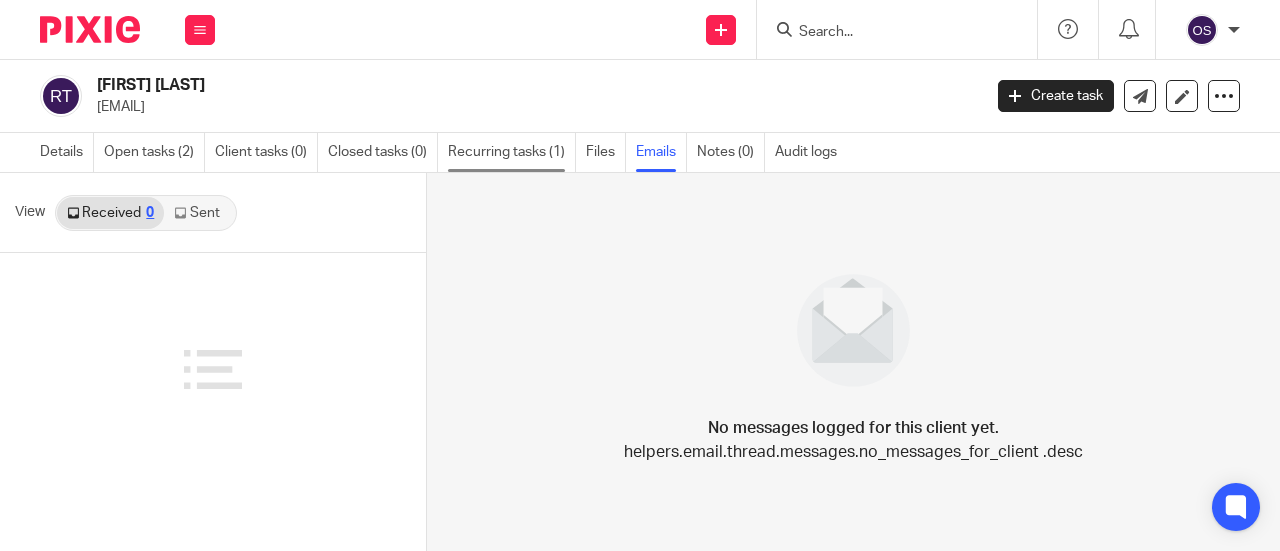 scroll, scrollTop: 0, scrollLeft: 0, axis: both 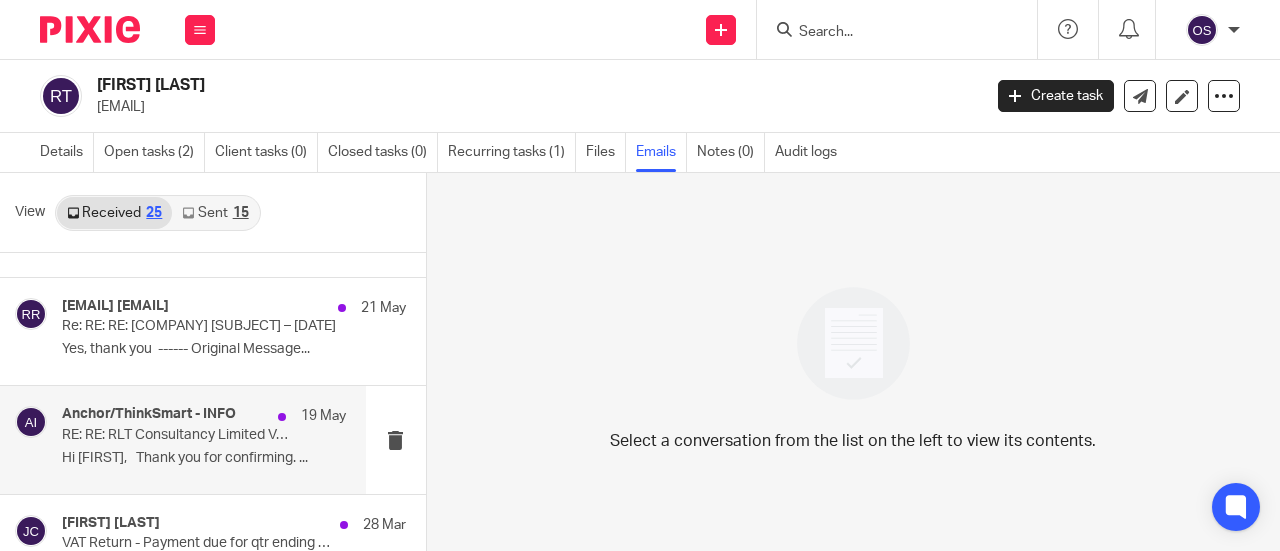 click on "RE: RE: RLT Consultancy Limited  VAT Return QE February – April 2025" at bounding box center (175, 435) 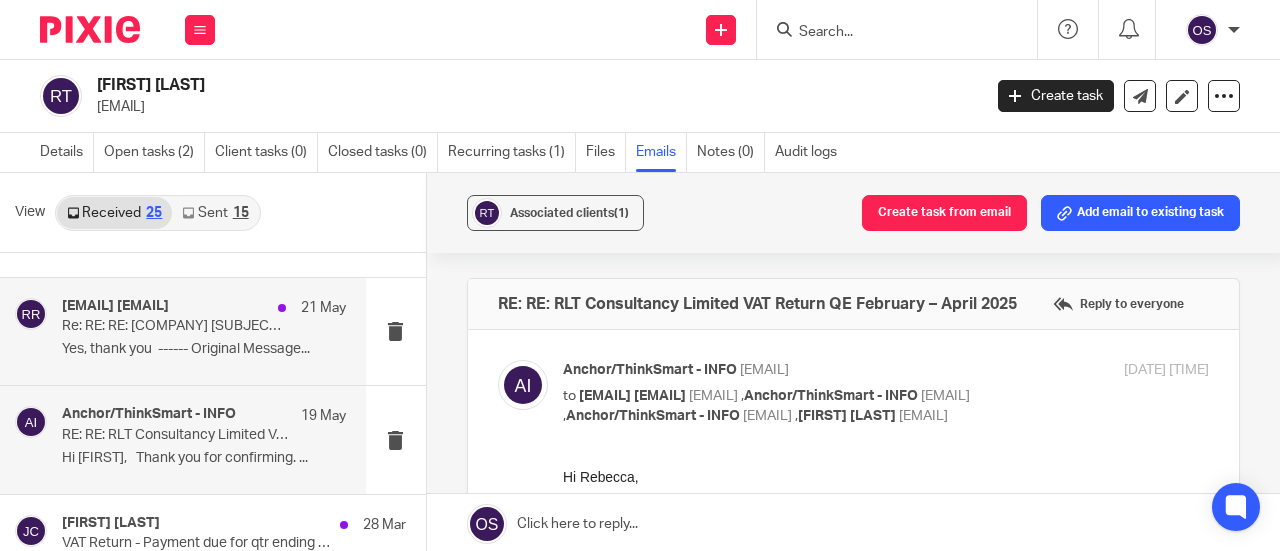scroll, scrollTop: 0, scrollLeft: 0, axis: both 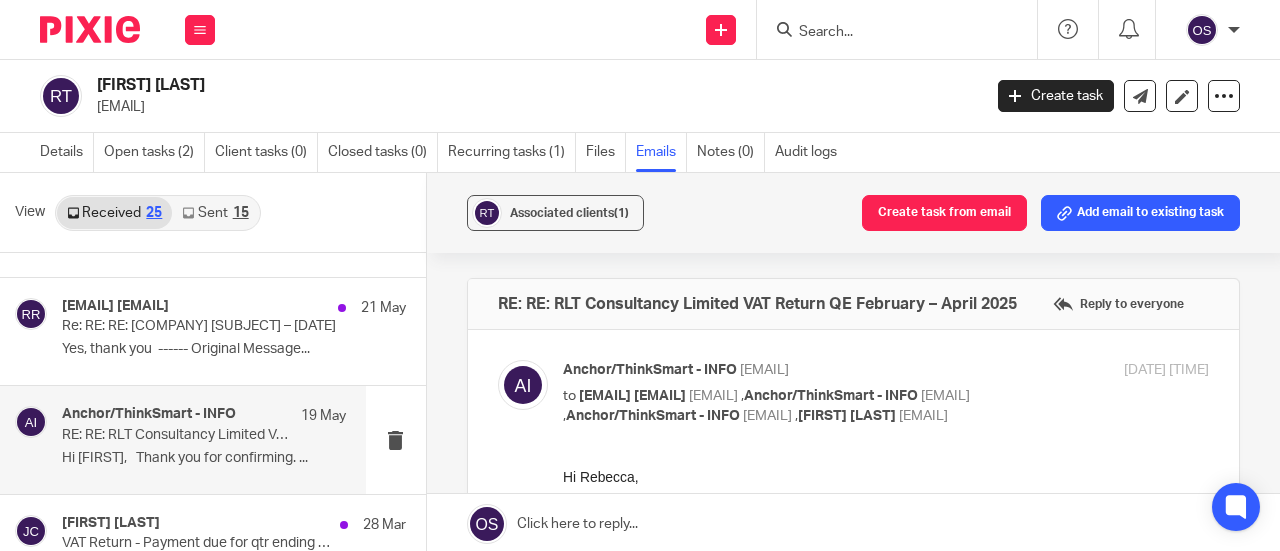 click on "Anchor/ThinkSmart - INFO
[EMAIL]   to
[EMAIL] [EMAIL]
[EMAIL]   ,
Anchor/ThinkSmart - INFO
[EMAIL]   ,
Anchor/ThinkSmart - INFO
[EMAIL]   ,
[FIRST] [LAST]
[EMAIL]       [DATE] [TIME]" at bounding box center (886, 393) 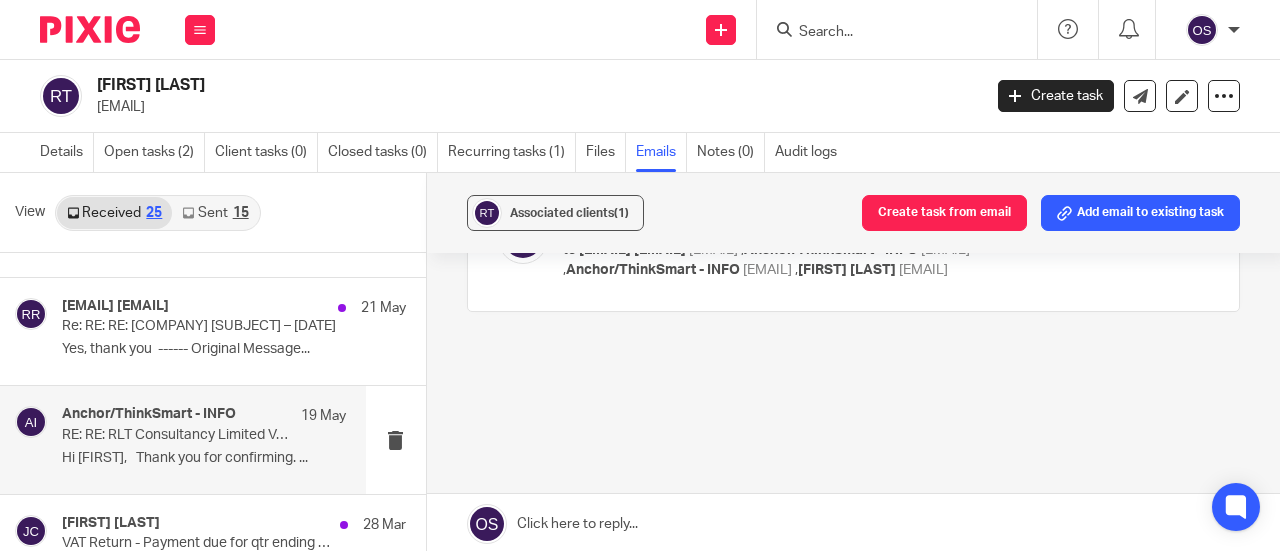 scroll, scrollTop: 100, scrollLeft: 0, axis: vertical 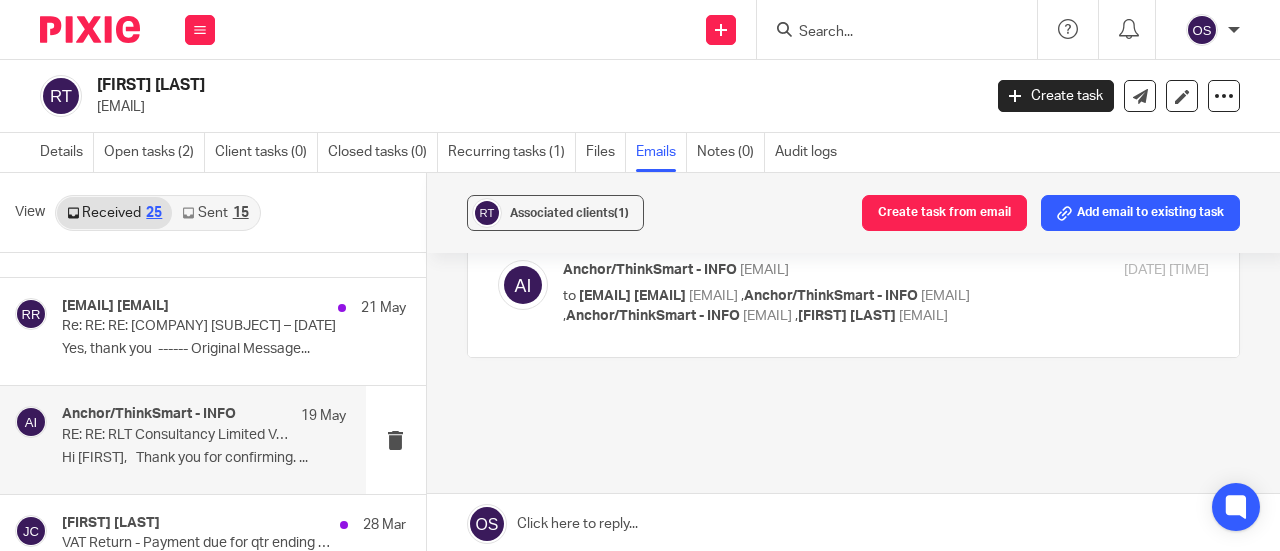 click on "to
[EMAIL] [EMAIL]
[EMAIL]   ,
Anchor/ThinkSmart - INFO
[EMAIL]   ,
Anchor/ThinkSmart - INFO
[EMAIL]   ,
[FIRST] [LAST]
[EMAIL]" at bounding box center (778, 306) 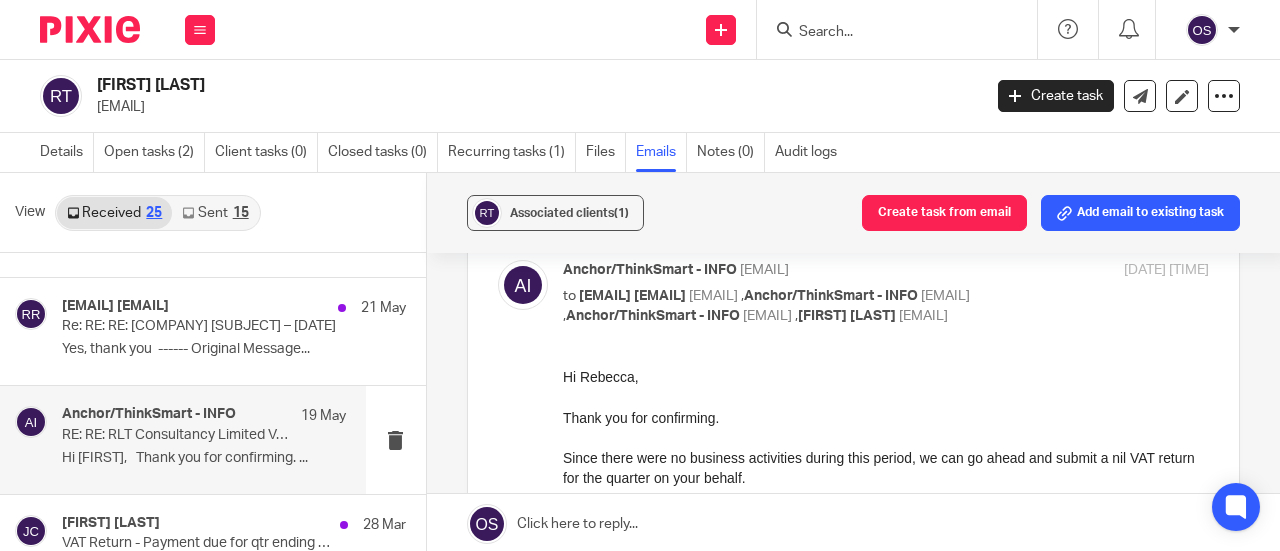 scroll, scrollTop: 0, scrollLeft: 0, axis: both 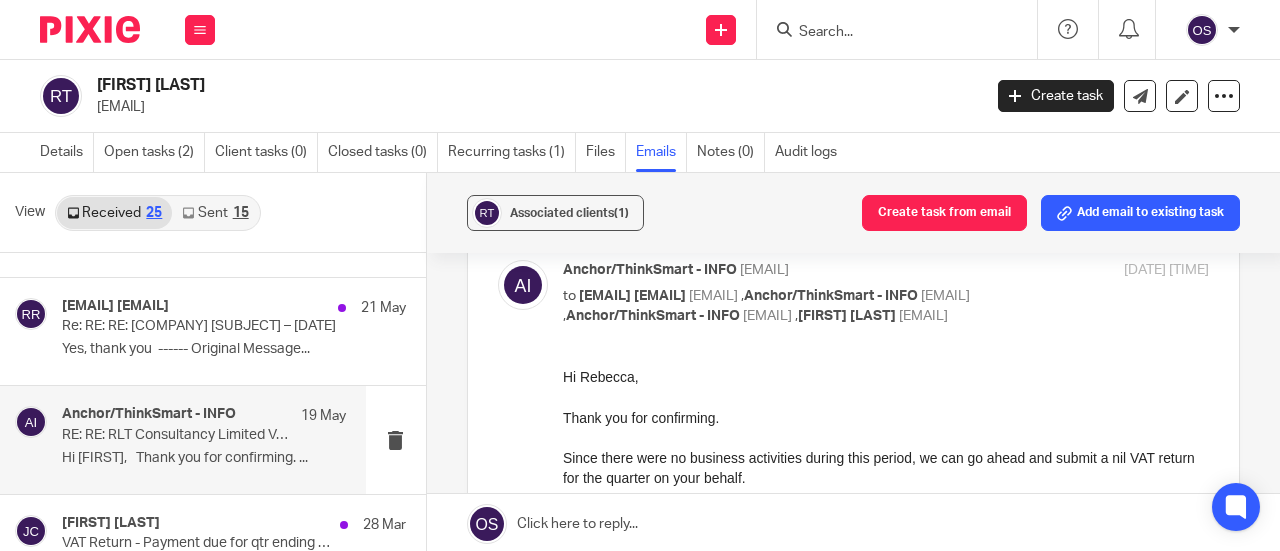 click on "Anchor/ThinkSmart - INFO
[EMAIL]   to
[EMAIL] [EMAIL]
[EMAIL]   ,
Anchor/ThinkSmart - INFO
[EMAIL]   ,
Anchor/ThinkSmart - INFO
[EMAIL]   ,
[FIRST] [LAST]
[EMAIL]       [DATE] [TIME]" at bounding box center [886, 293] 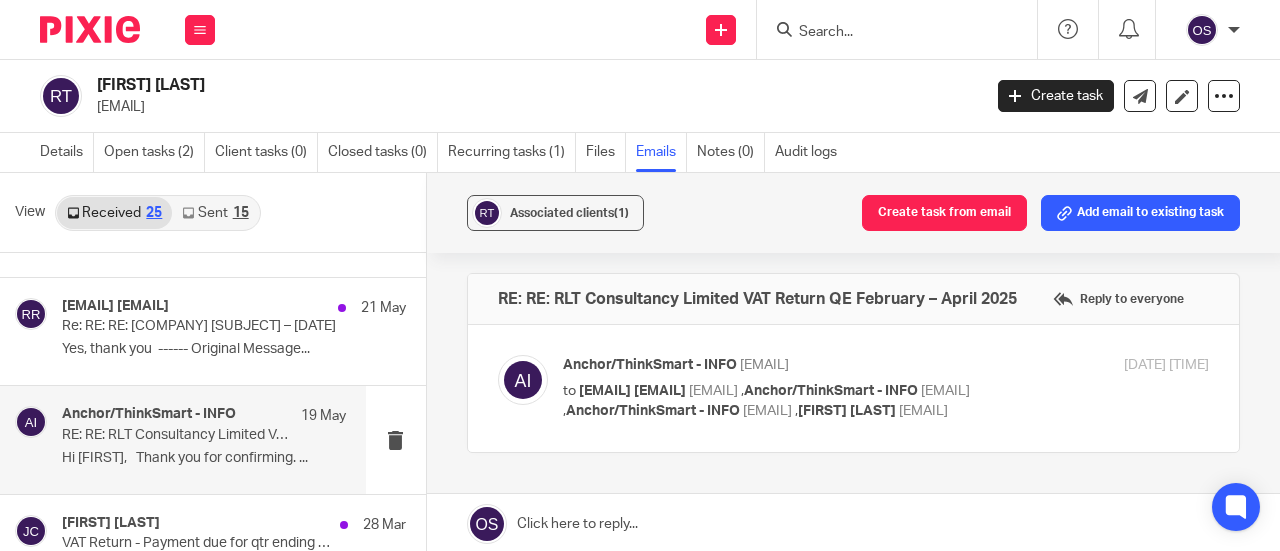 scroll, scrollTop: 0, scrollLeft: 0, axis: both 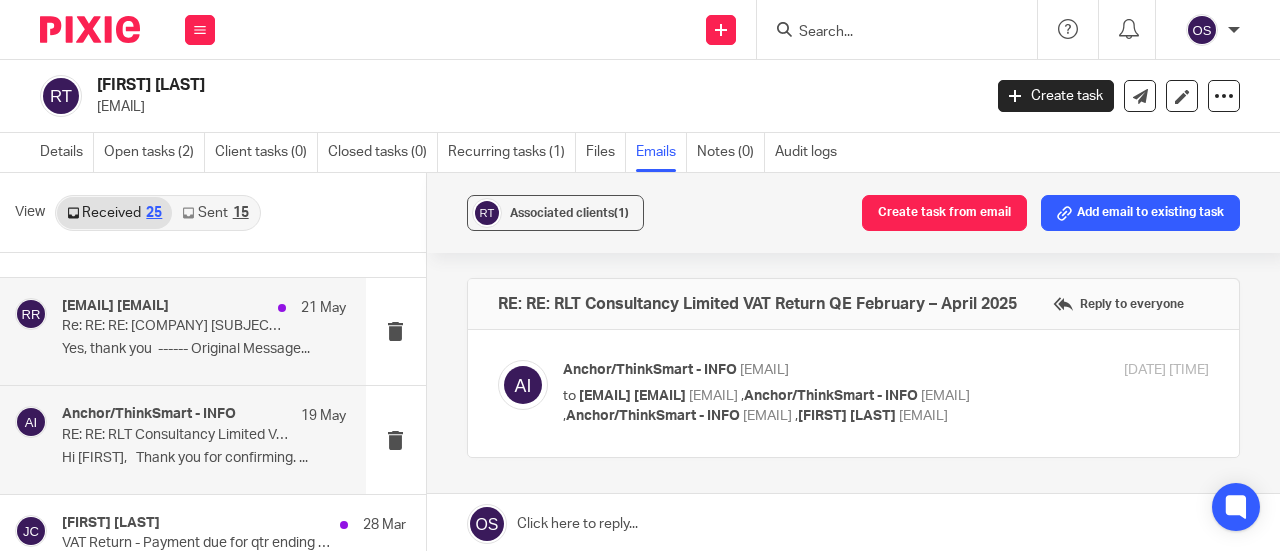 click on "Yes, thank you    ------ Original Message..." at bounding box center [204, 349] 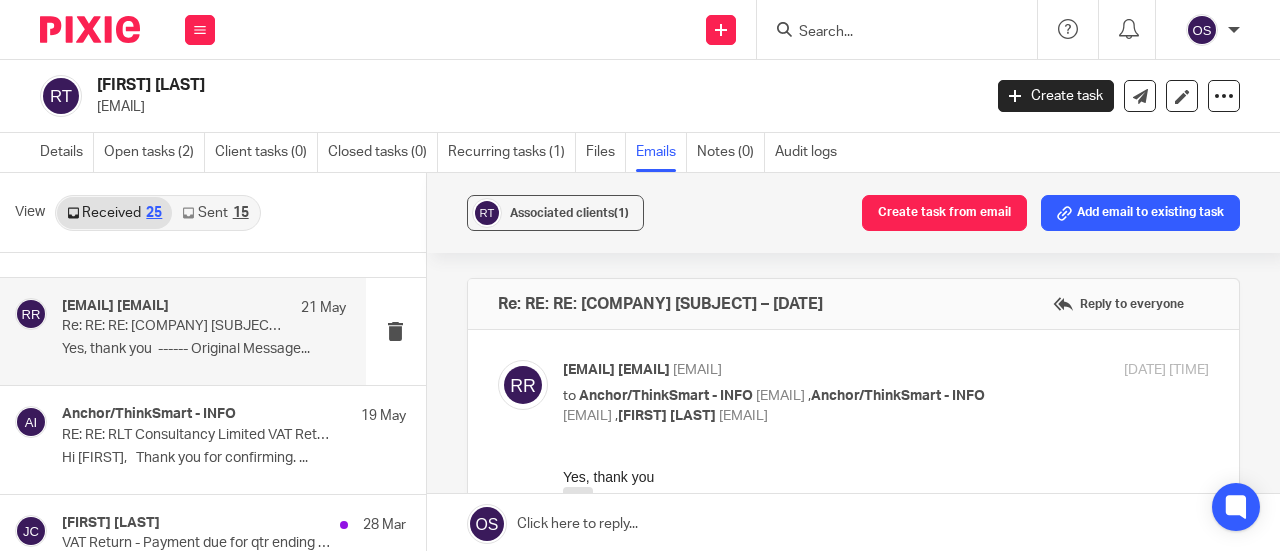 scroll, scrollTop: 0, scrollLeft: 0, axis: both 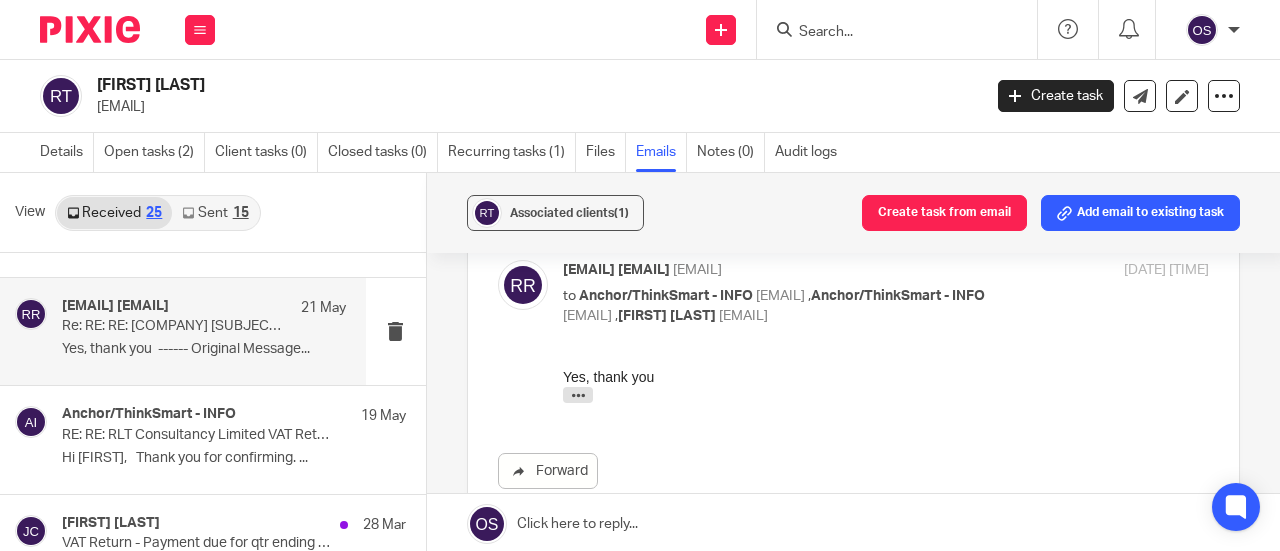 click on "to
[COMPANY] - INFO
[EMAIL]   ,
[COMPANY] - INFO
[EMAIL]   ,
[FIRST] [LAST]
[EMAIL]" at bounding box center [778, 306] 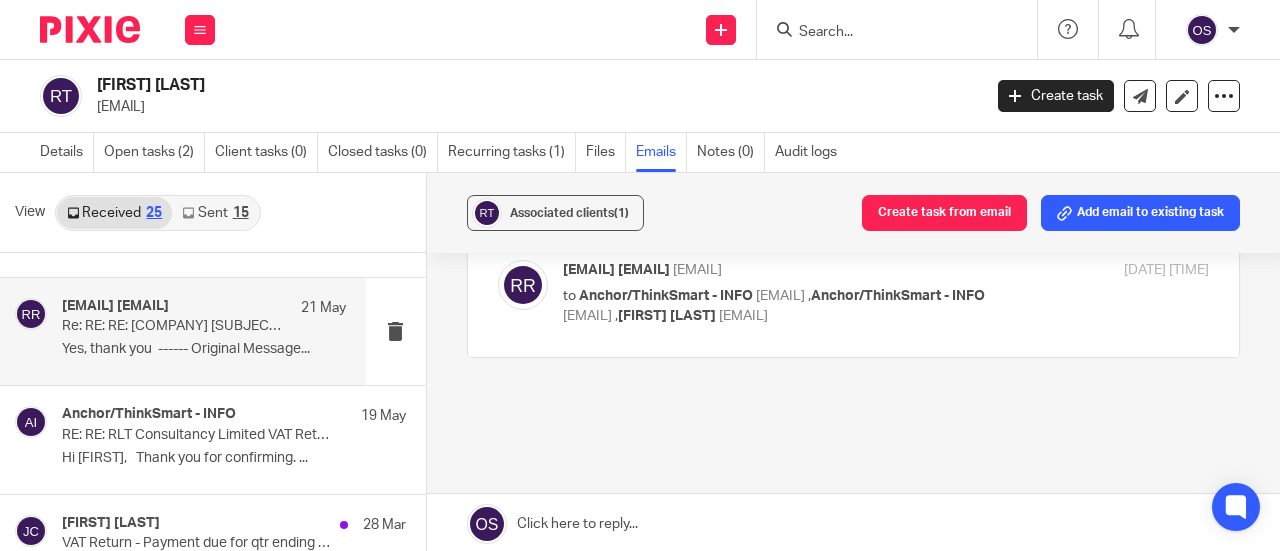 click on "[EMAIL] [EMAIL]   to
[COMPANY] - INFO
[EMAIL]   ,
[COMPANY] - INFO
[EMAIL]   ,
[FIRST] [LAST]
[EMAIL]       [DATE] [TIME]" at bounding box center [886, 293] 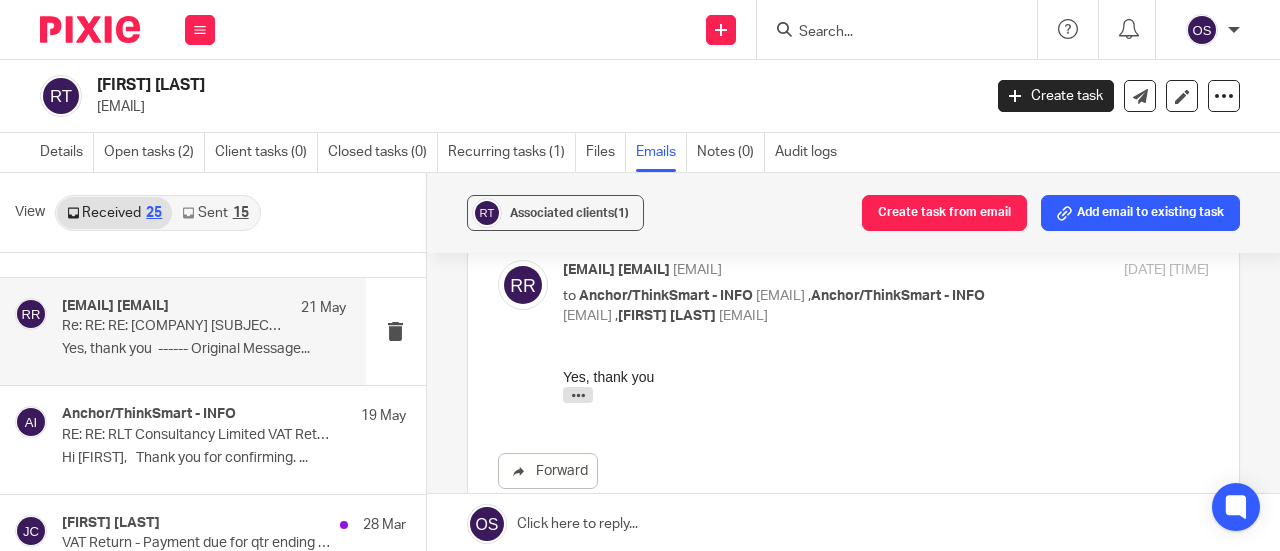 scroll, scrollTop: 0, scrollLeft: 0, axis: both 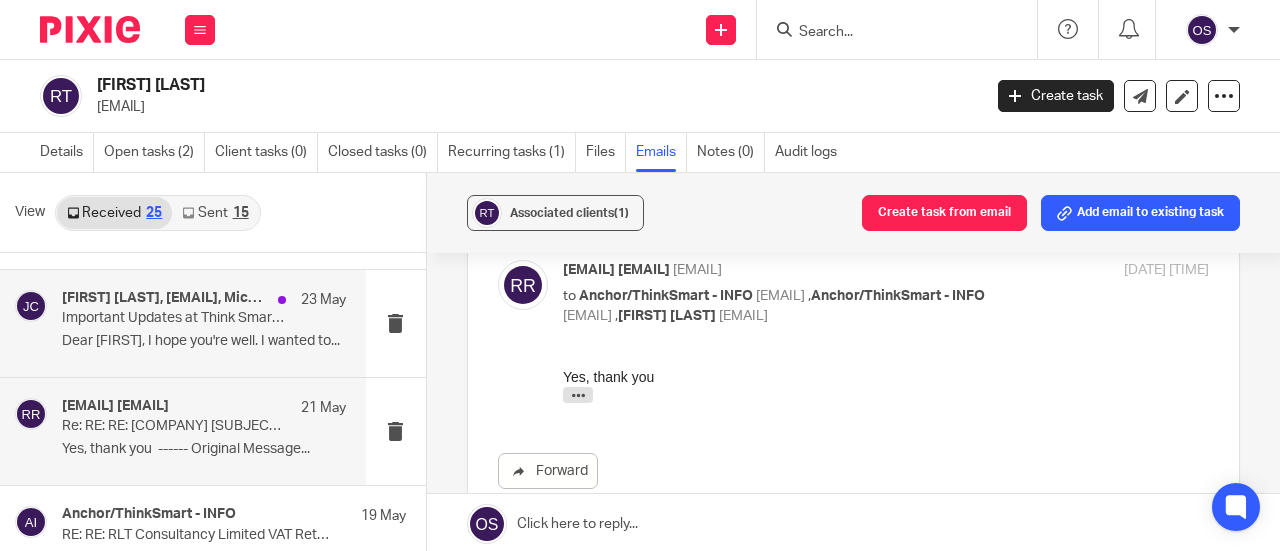click on "Dear [FIRST], I hope you're well. I wanted to..." at bounding box center [204, 341] 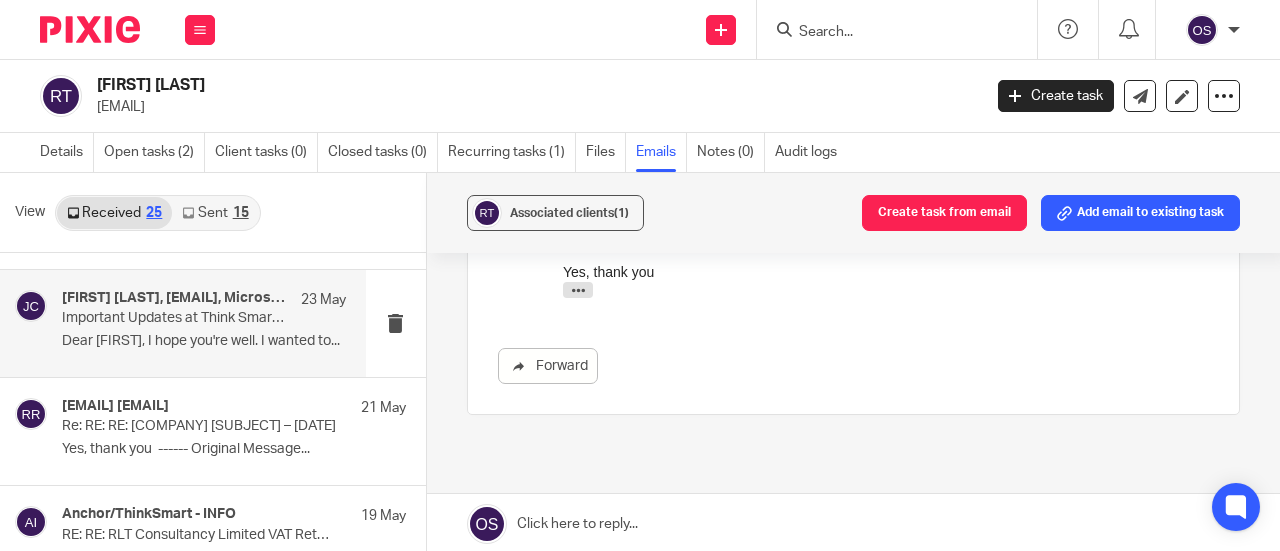 scroll, scrollTop: 86, scrollLeft: 0, axis: vertical 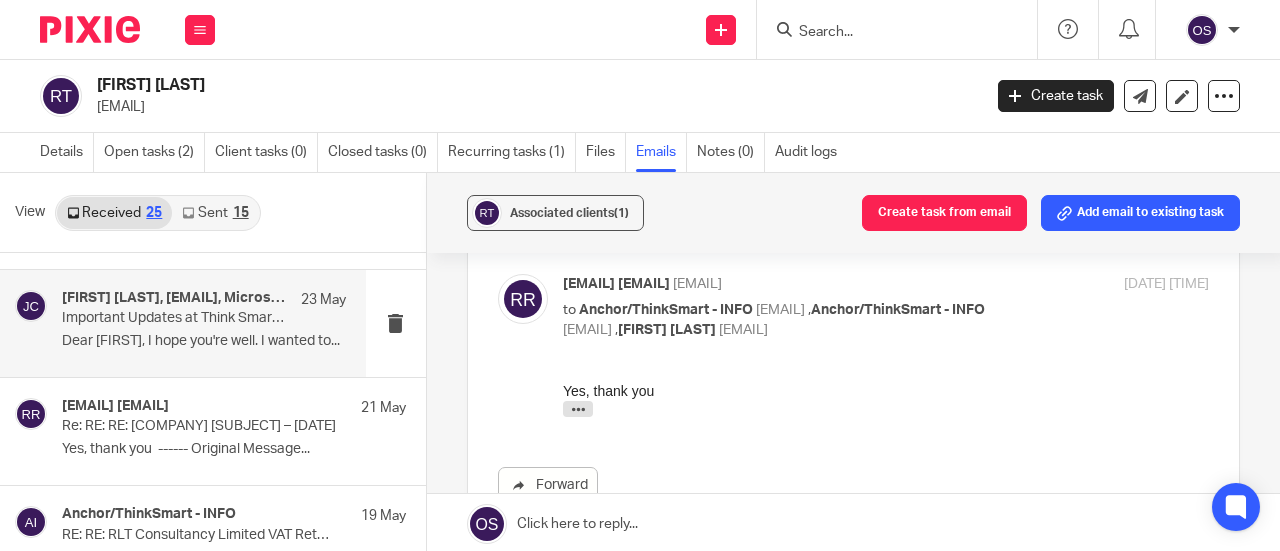 click on "[EMAIL] [EMAIL]" at bounding box center (778, 284) 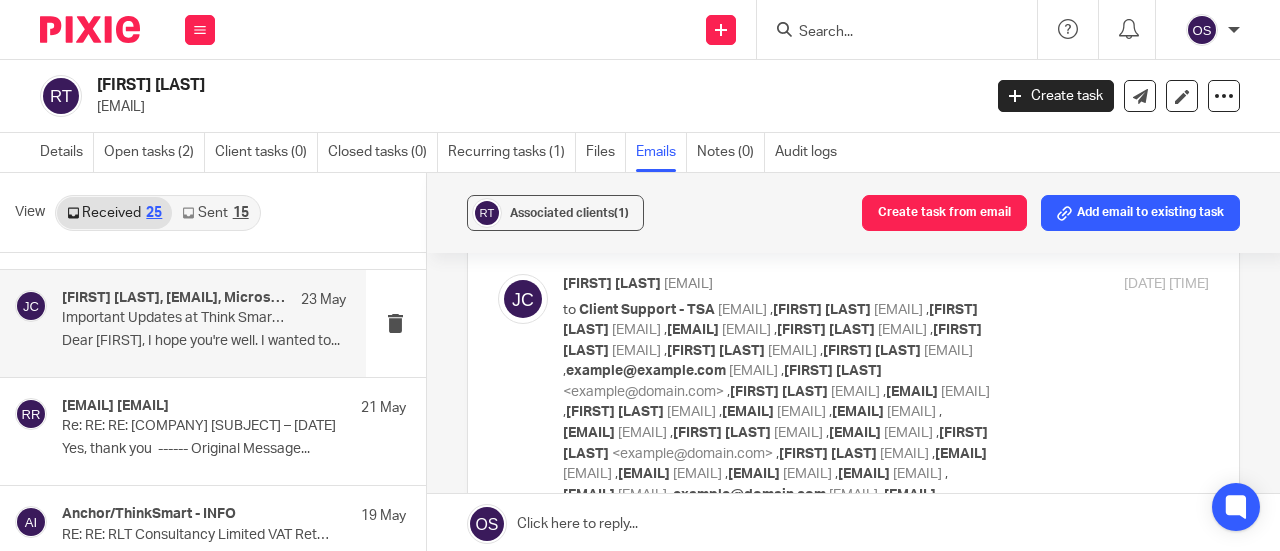scroll, scrollTop: 0, scrollLeft: 0, axis: both 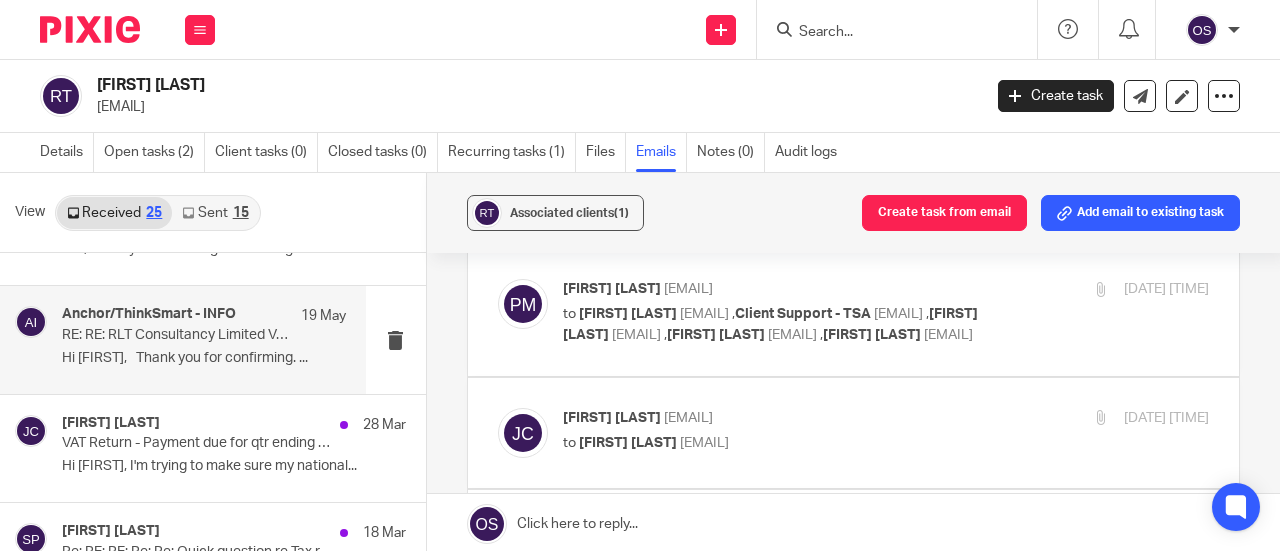click on "RE: RE: RLT Consultancy Limited  VAT Return QE February – April 2025" at bounding box center (175, 335) 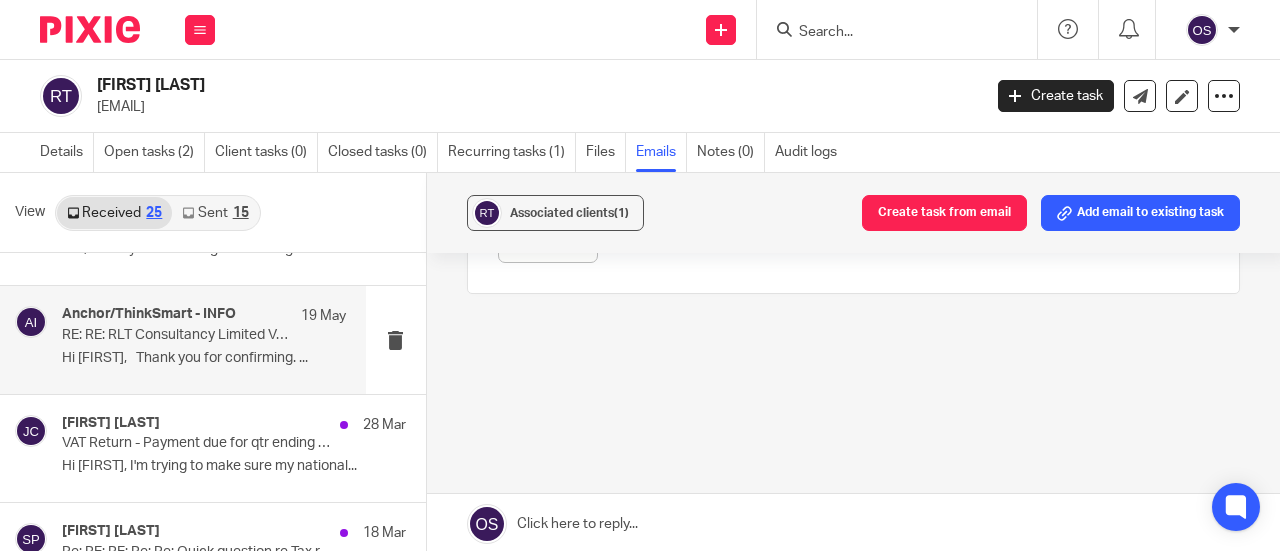 scroll, scrollTop: 0, scrollLeft: 0, axis: both 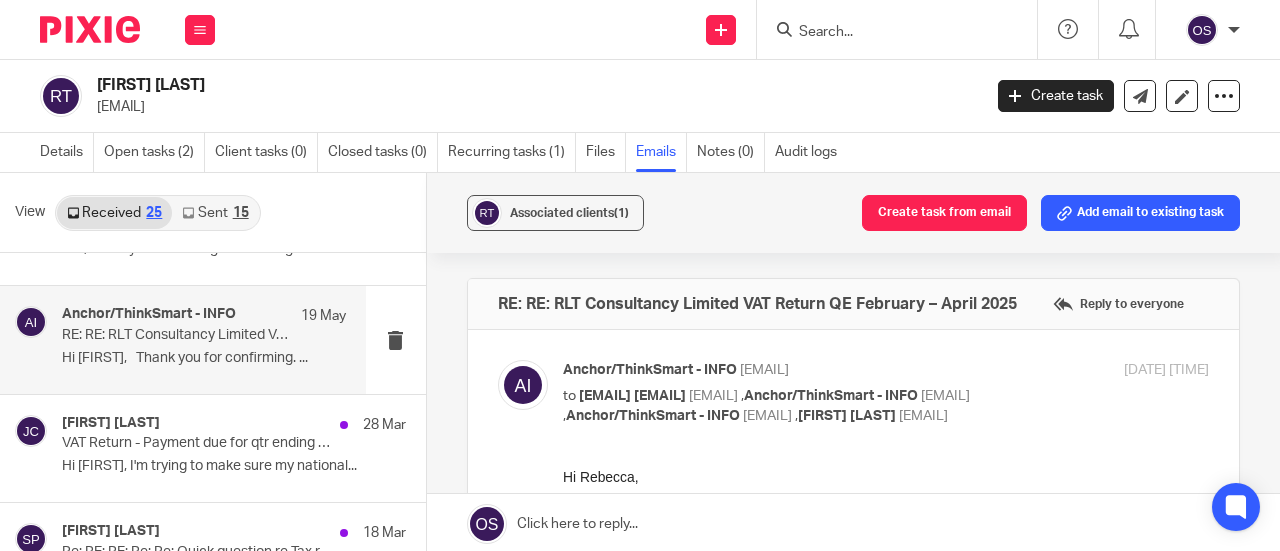click on "Anchor/ThinkSmart - INFO
[EMAIL]   to
[EMAIL] [EMAIL]
[EMAIL]   ,
Anchor/ThinkSmart - INFO
[EMAIL]   ,
Anchor/ThinkSmart - INFO
[EMAIL]   ,
[FIRST] [LAST]
[EMAIL]       [DATE] [TIME]" at bounding box center (886, 393) 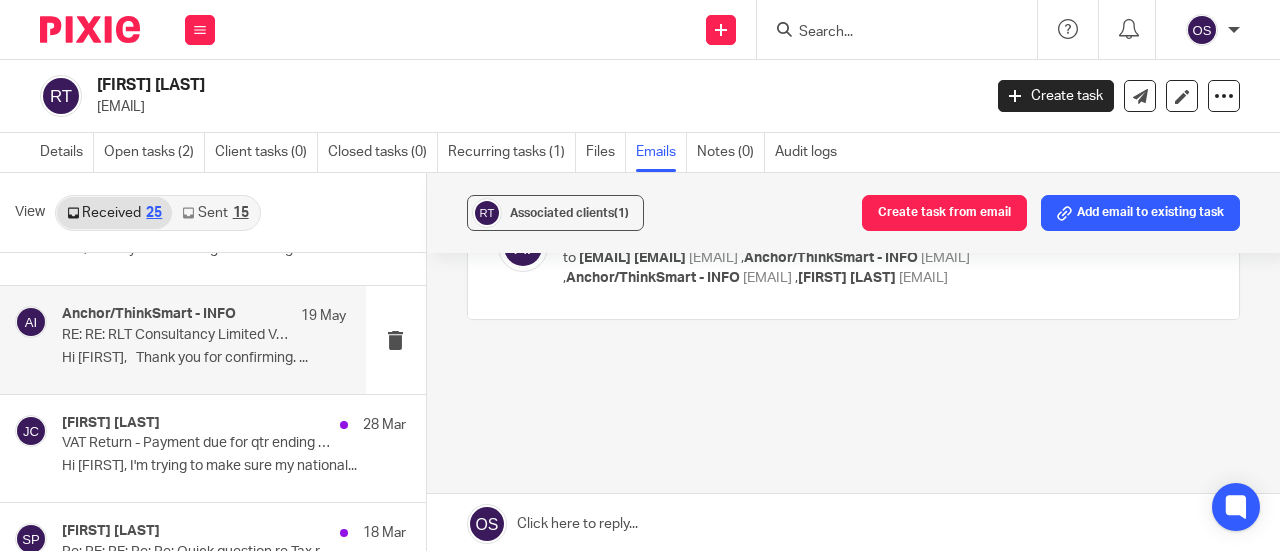 scroll, scrollTop: 200, scrollLeft: 0, axis: vertical 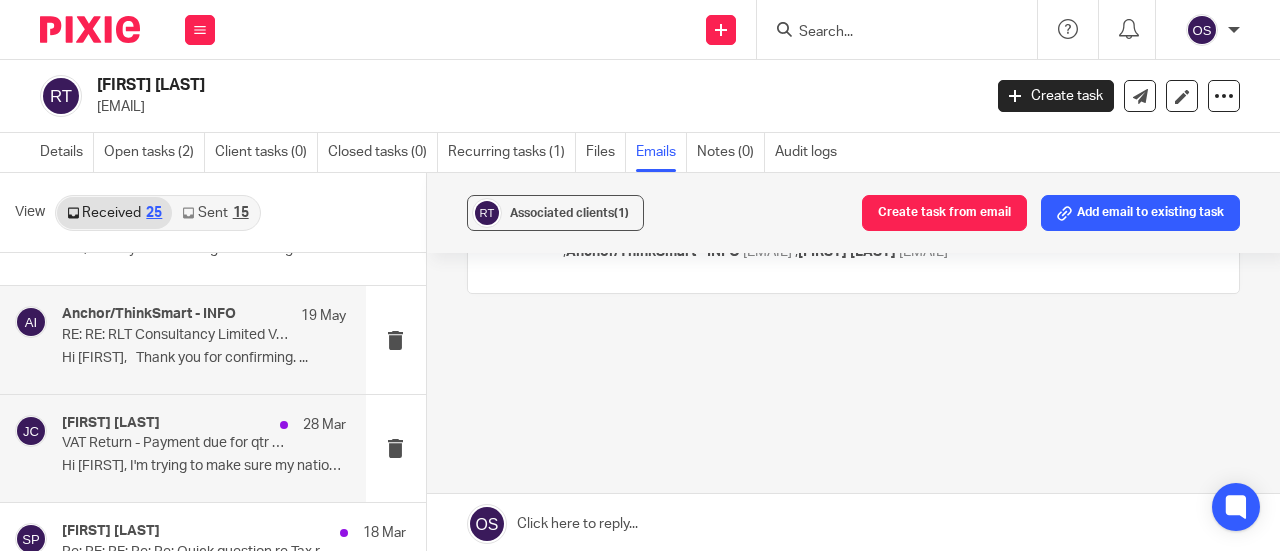 click on "VAT Return - Payment due for qtr ending 31 January 2025" at bounding box center [175, 443] 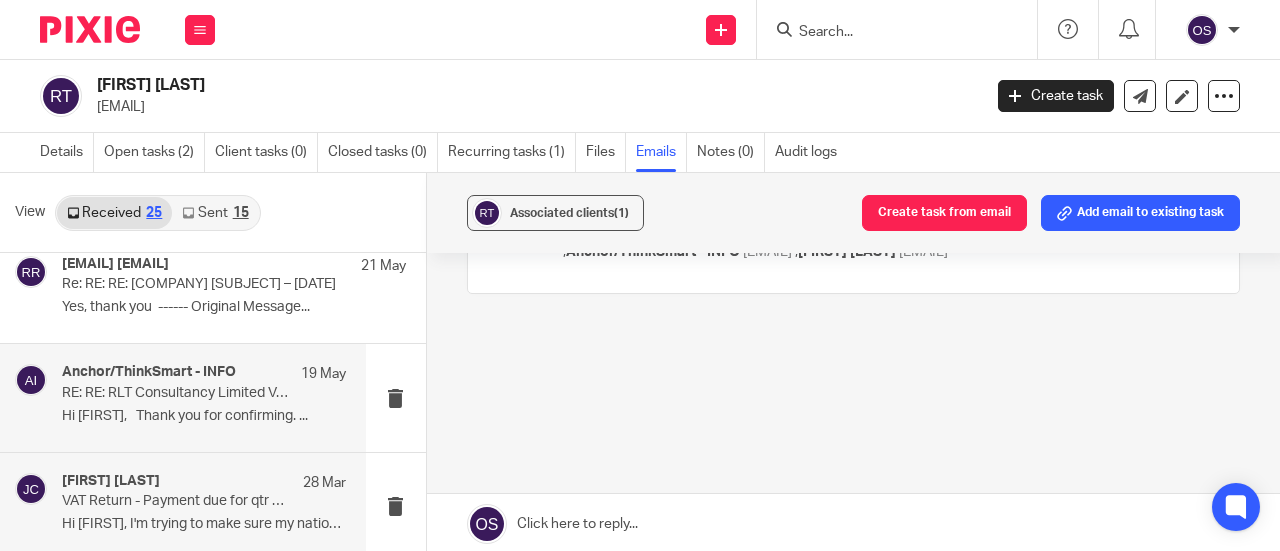 scroll, scrollTop: 300, scrollLeft: 0, axis: vertical 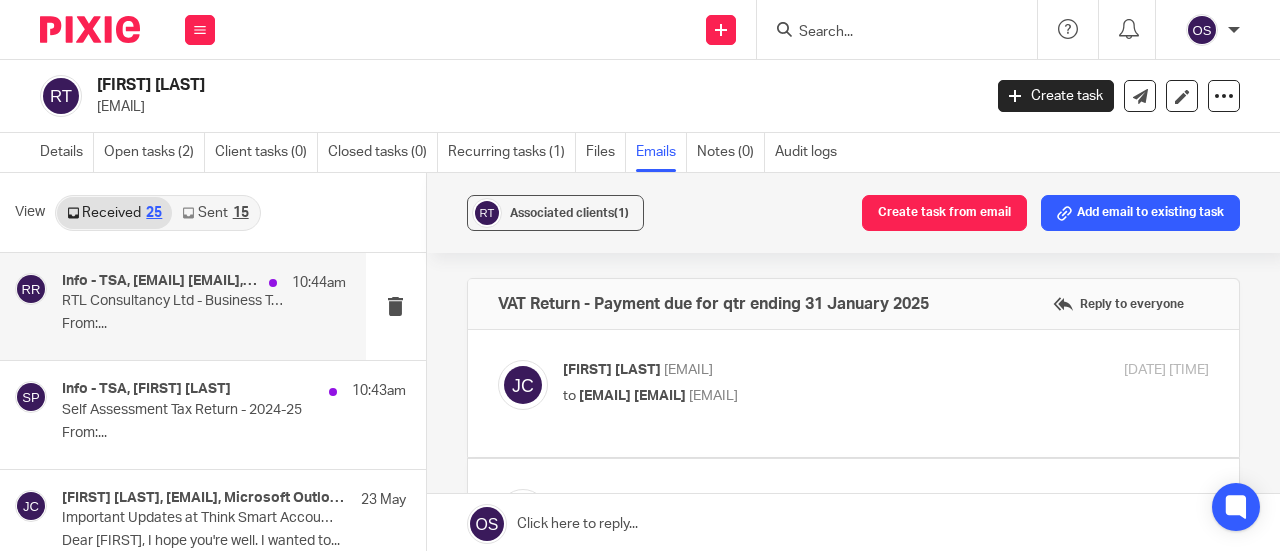 click on "Info - TSA, [EMAIL], [FIRST] [LAST]
[TIME]" at bounding box center (204, 283) 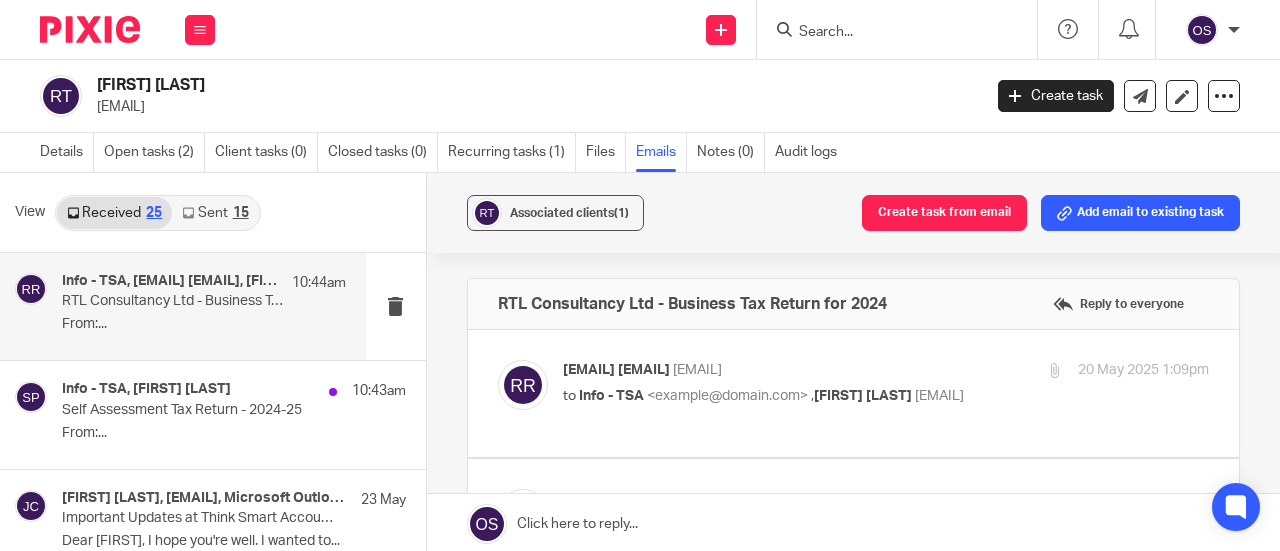 scroll, scrollTop: 0, scrollLeft: 0, axis: both 